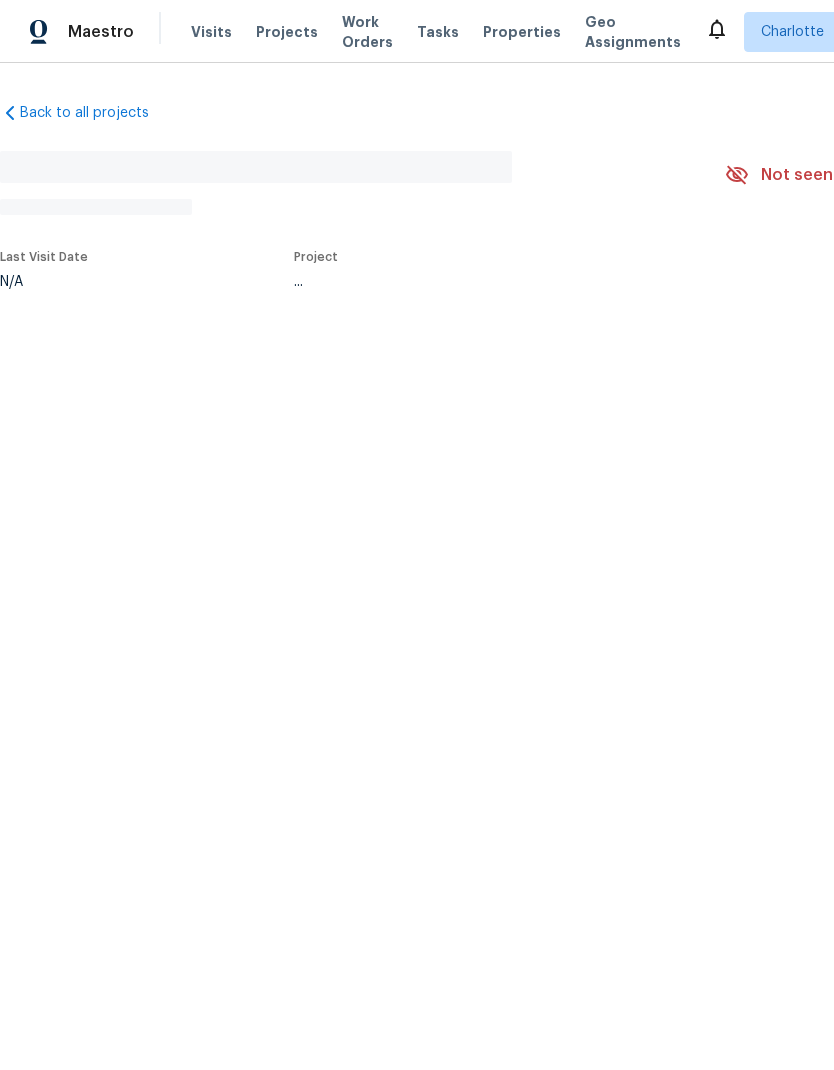 scroll, scrollTop: 0, scrollLeft: 0, axis: both 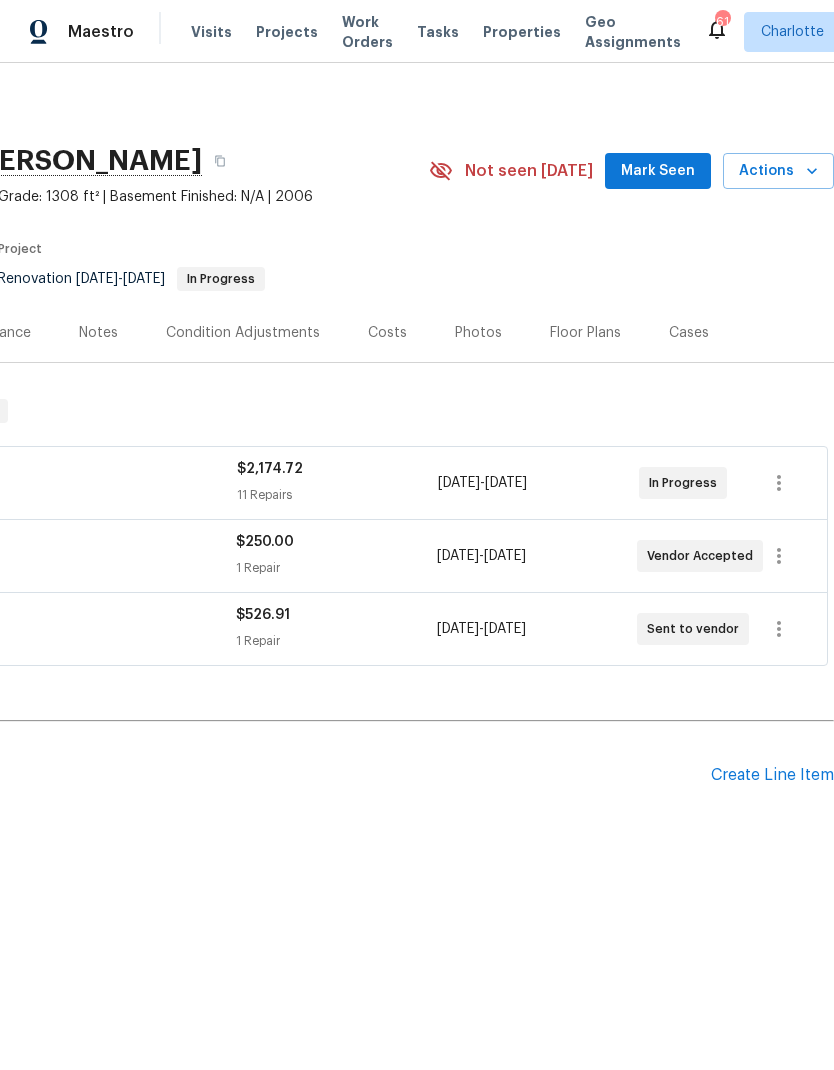 click on "Mark Seen" at bounding box center (658, 171) 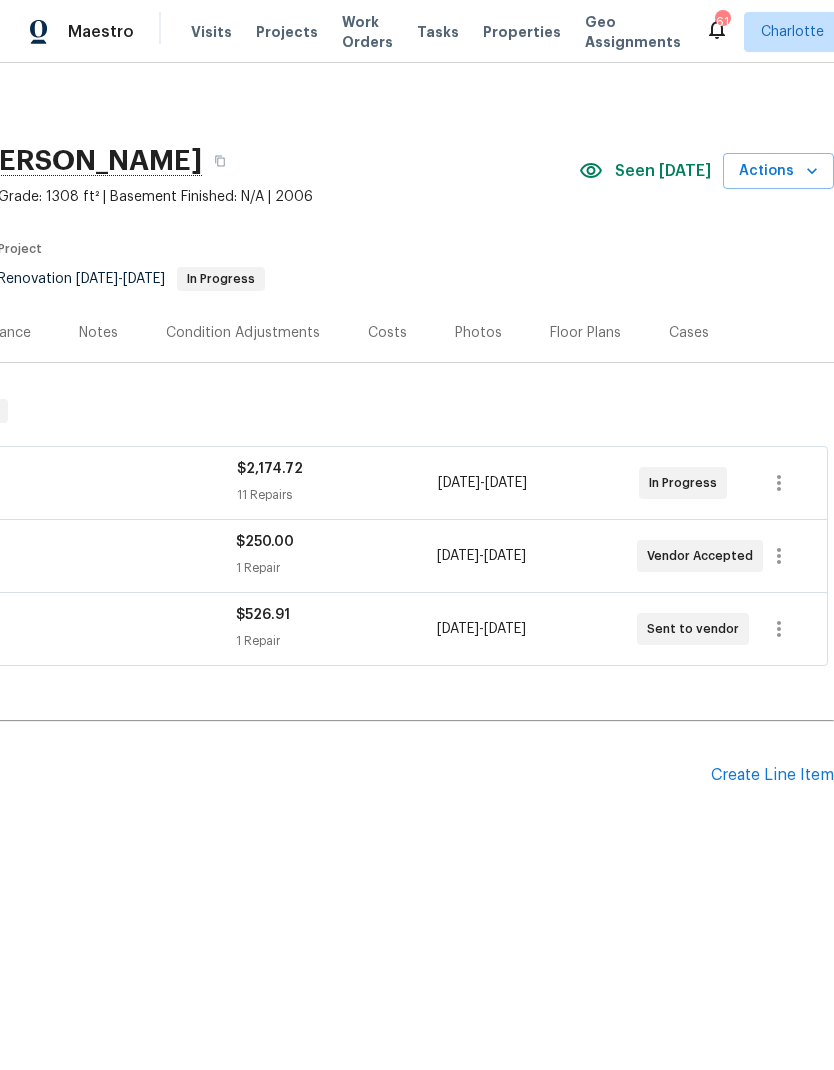 scroll, scrollTop: 0, scrollLeft: 0, axis: both 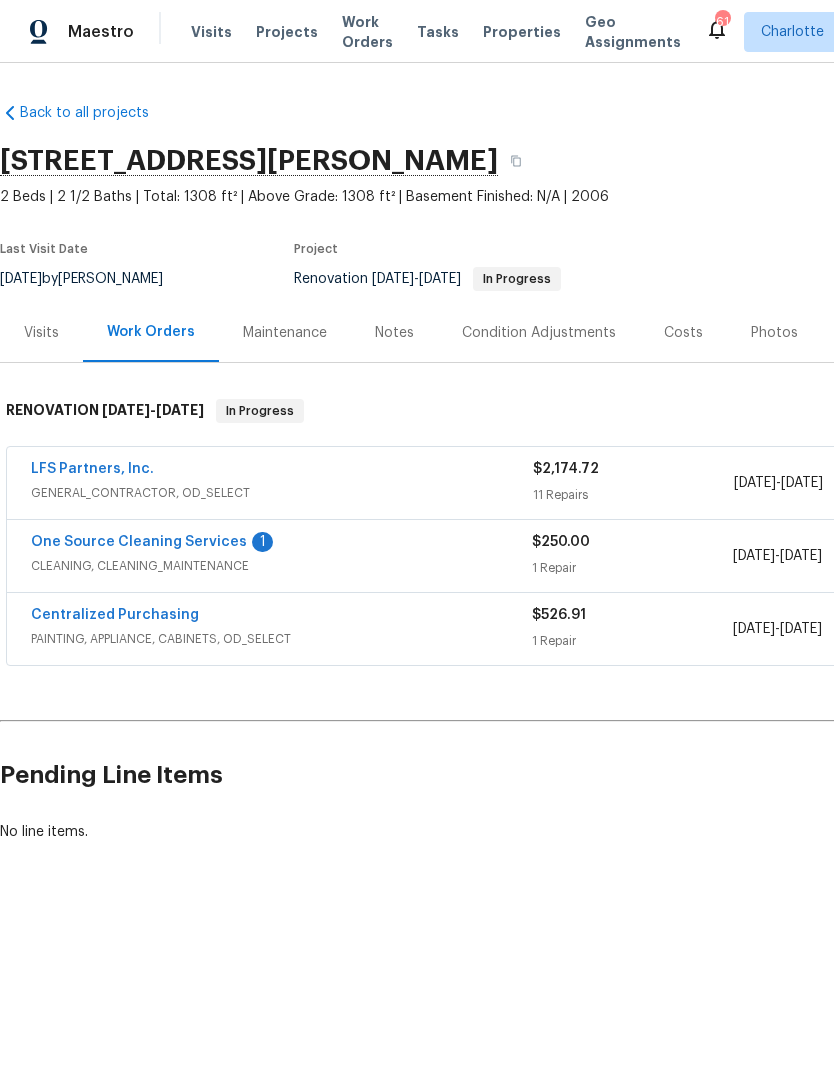 click on "One Source Cleaning Services" at bounding box center (139, 542) 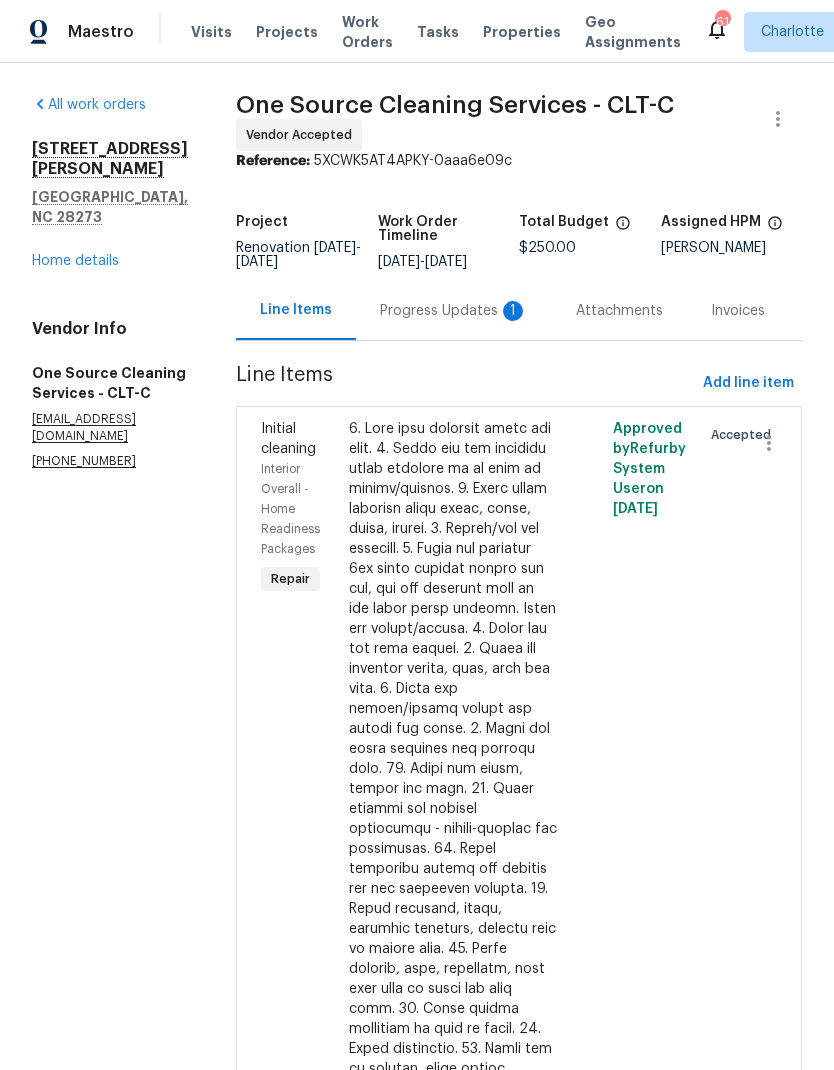 click on "Progress Updates 1" at bounding box center [454, 311] 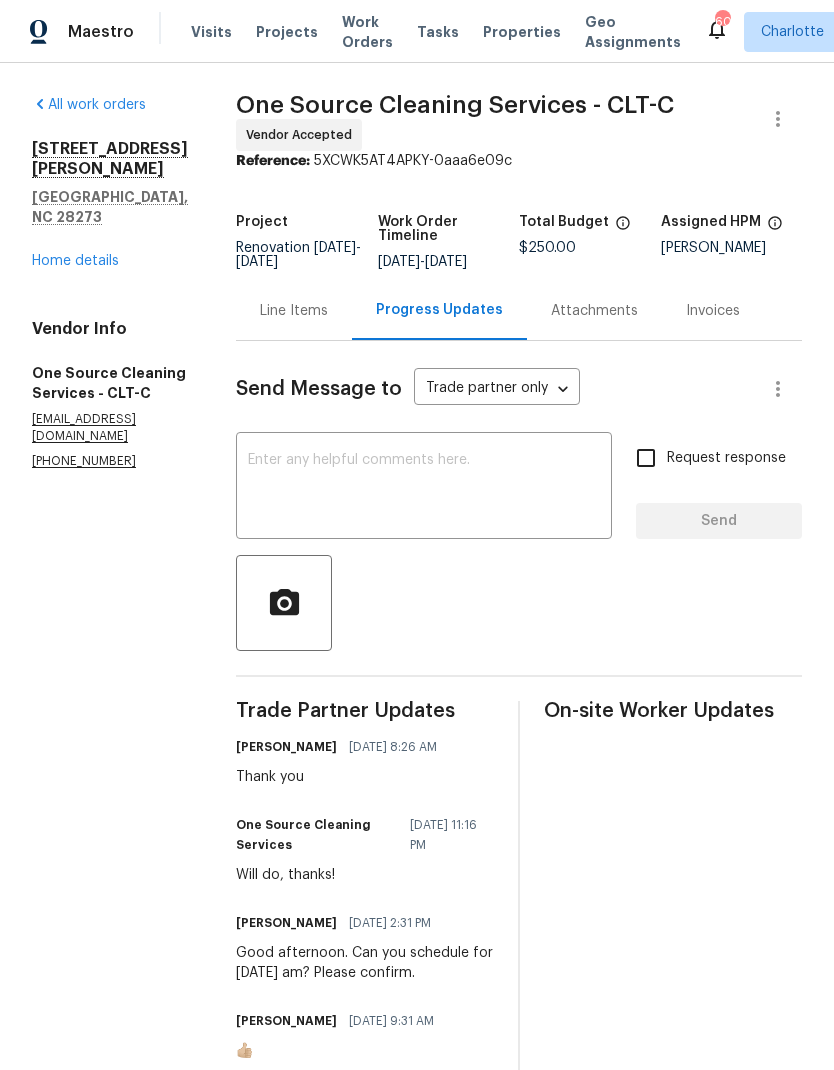 click on "Home details" at bounding box center [75, 261] 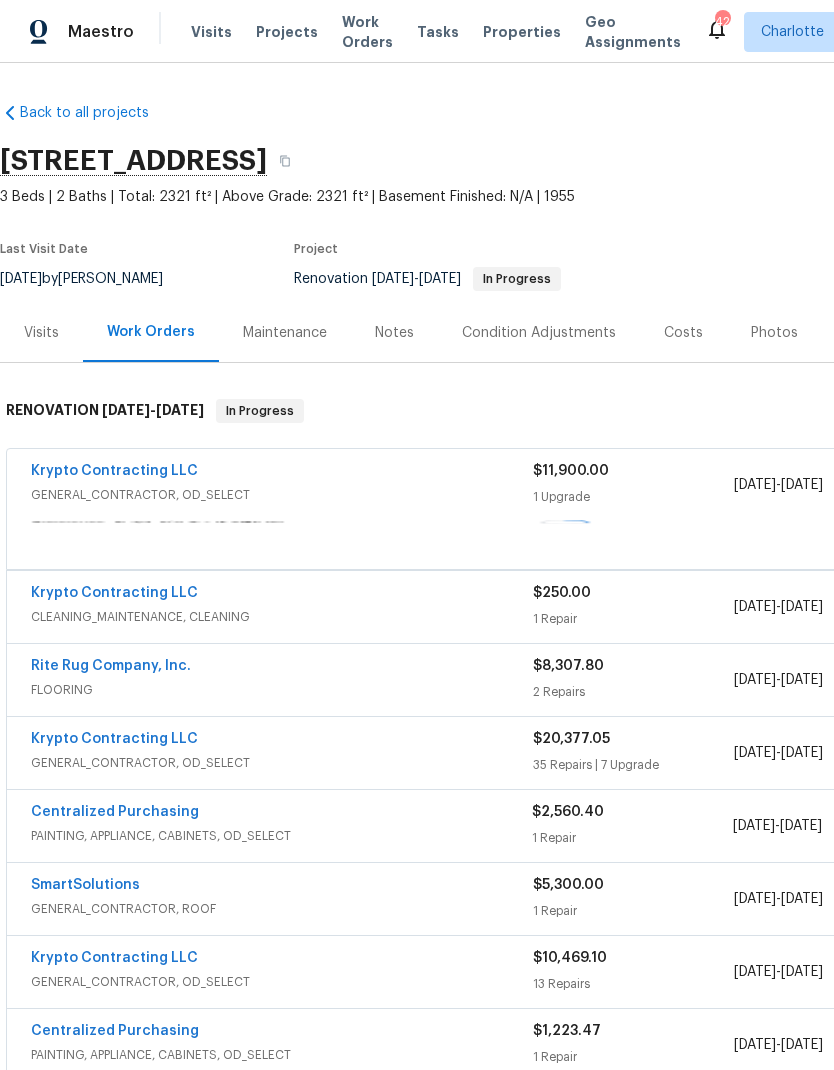 scroll, scrollTop: 0, scrollLeft: 0, axis: both 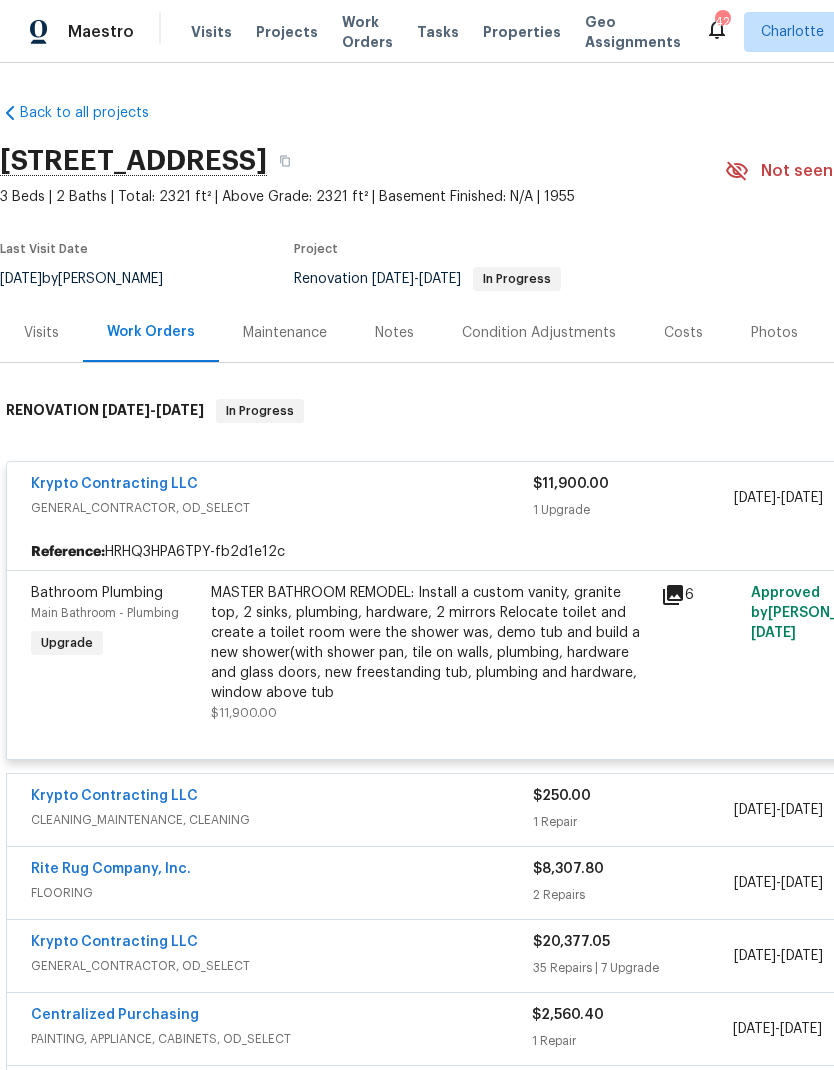 click on "GENERAL_CONTRACTOR, OD_SELECT" at bounding box center (282, 508) 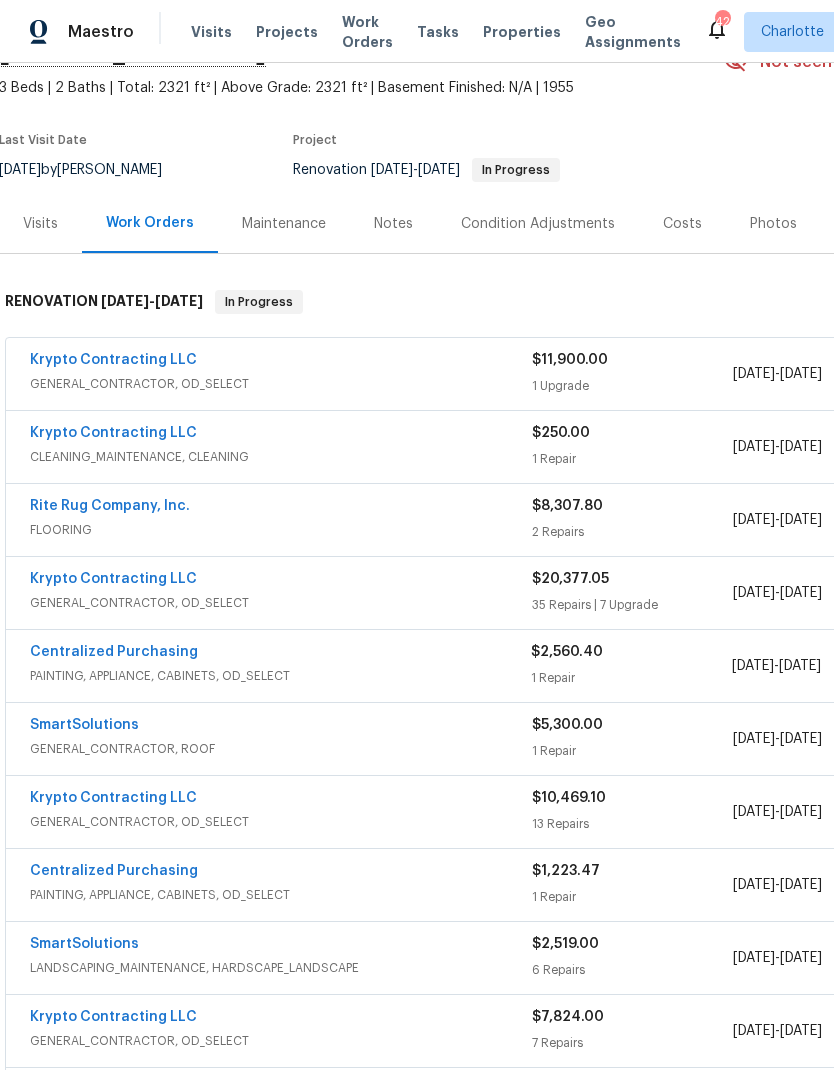 scroll, scrollTop: 110, scrollLeft: 0, axis: vertical 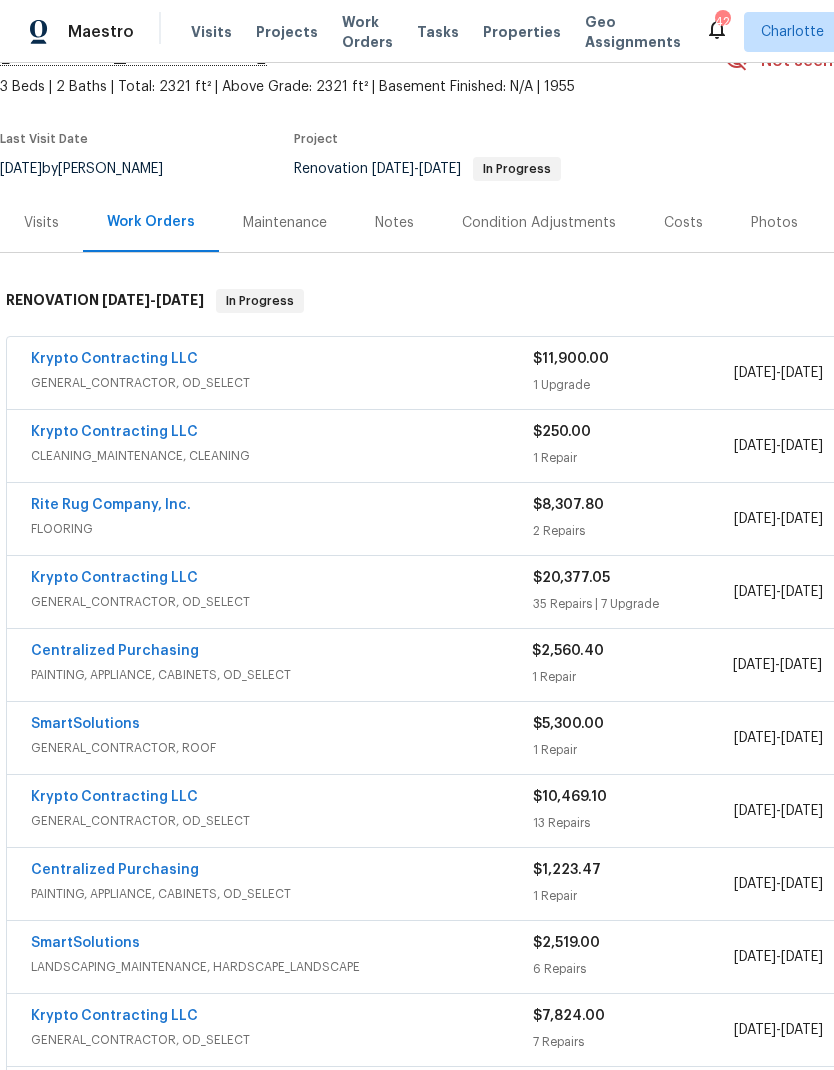 click on "GENERAL_CONTRACTOR, OD_SELECT" at bounding box center [282, 602] 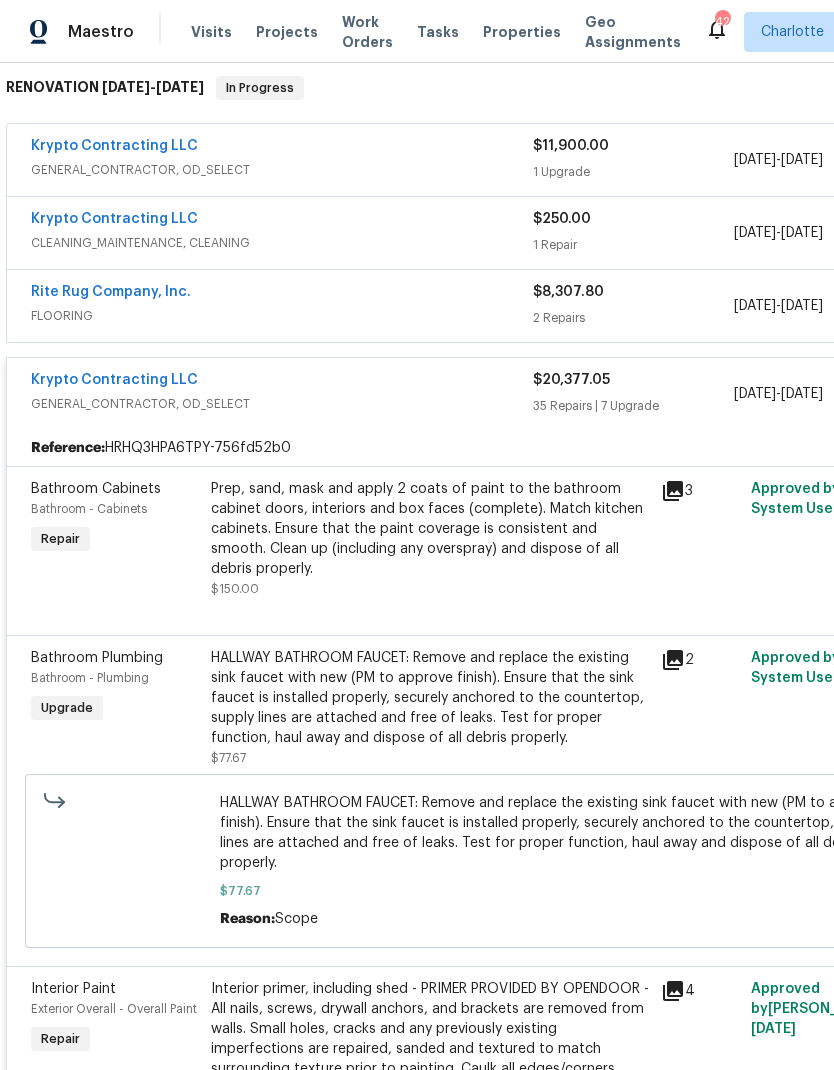 scroll, scrollTop: 325, scrollLeft: 0, axis: vertical 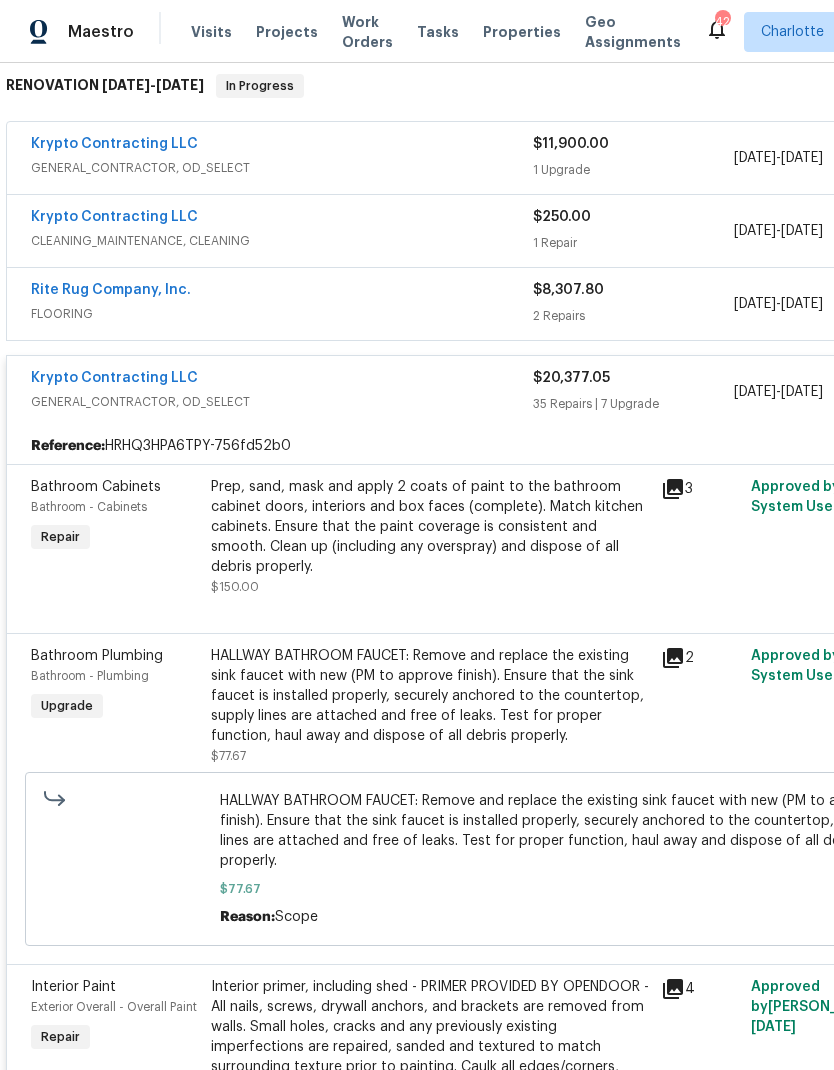 click on "Krypto Contracting LLC" at bounding box center [114, 378] 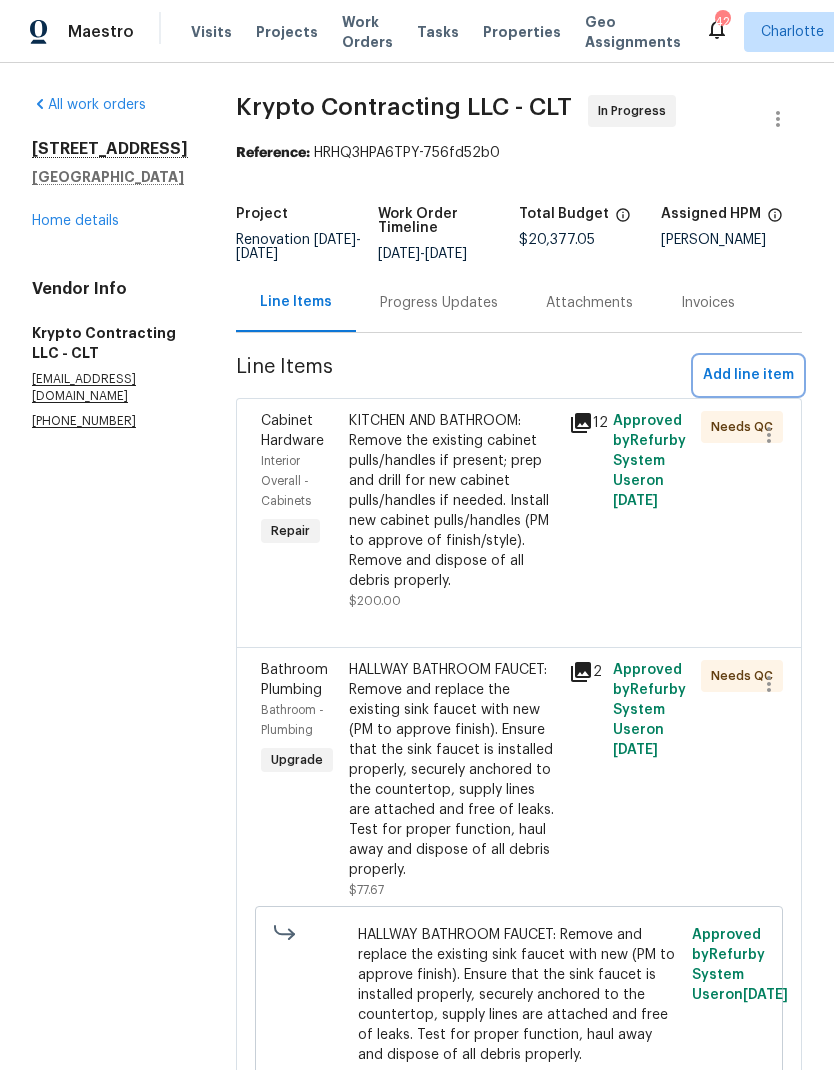 click on "Add line item" at bounding box center [748, 375] 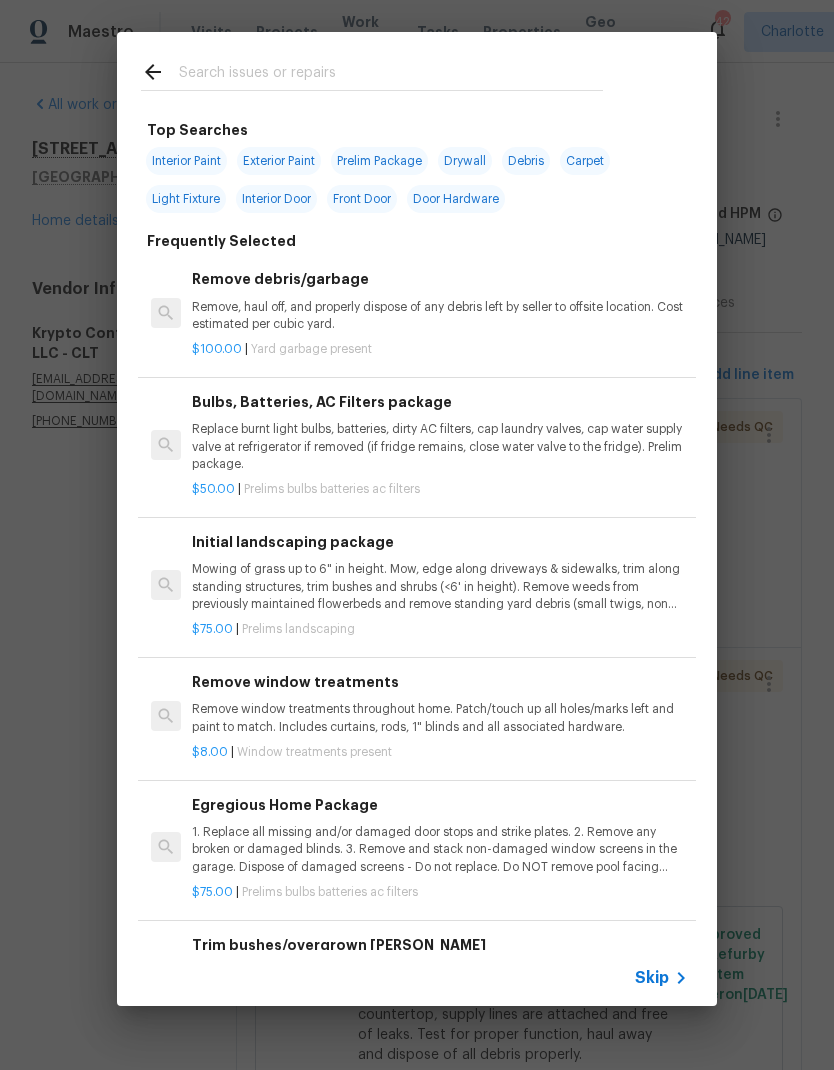 click at bounding box center [391, 75] 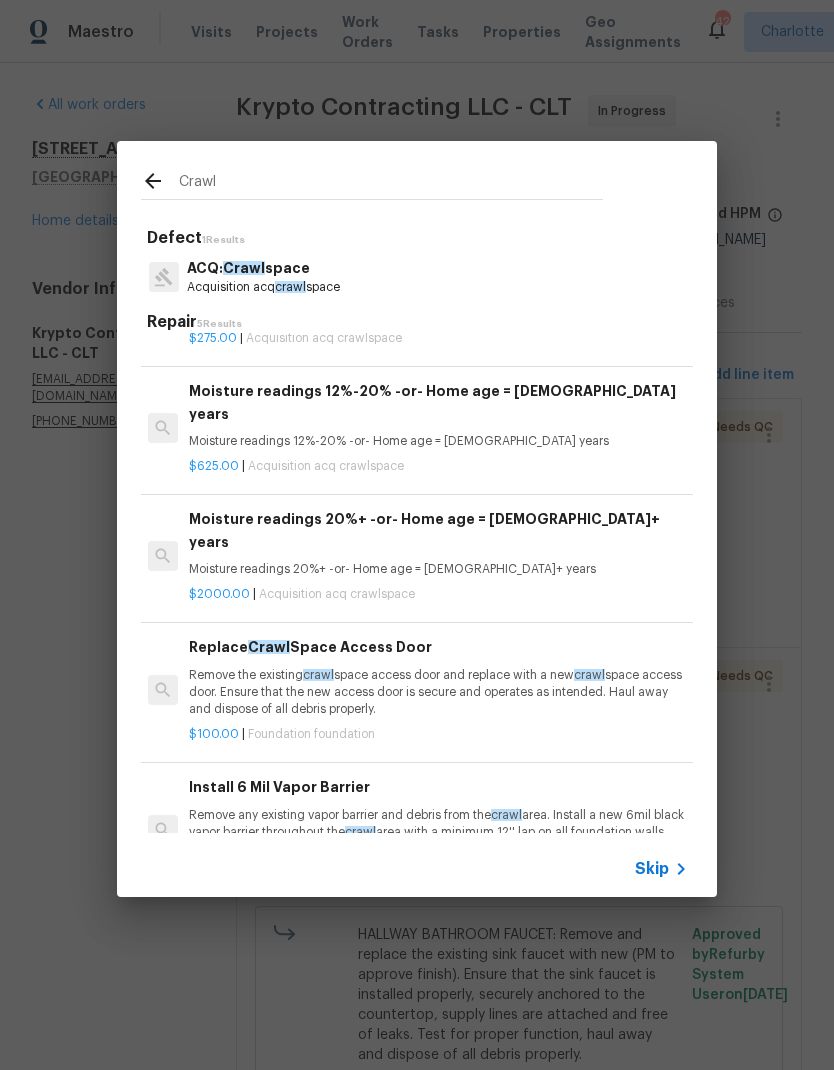 scroll, scrollTop: 96, scrollLeft: 3, axis: both 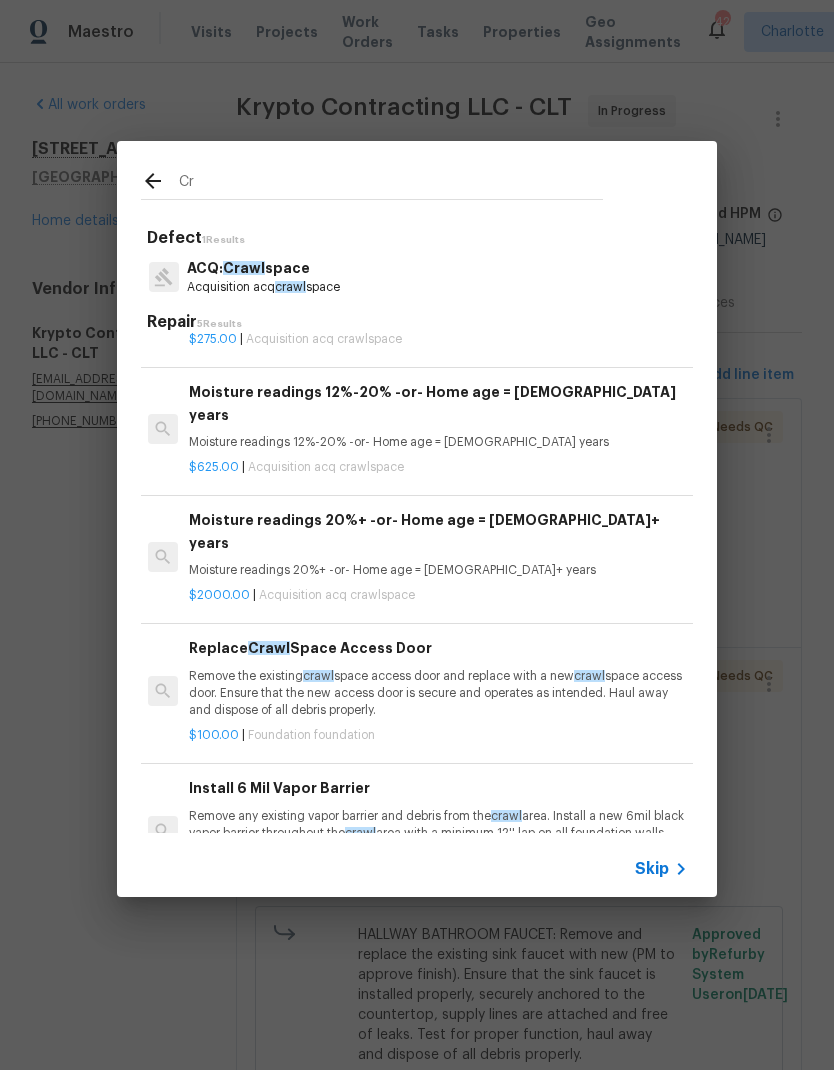 type on "C" 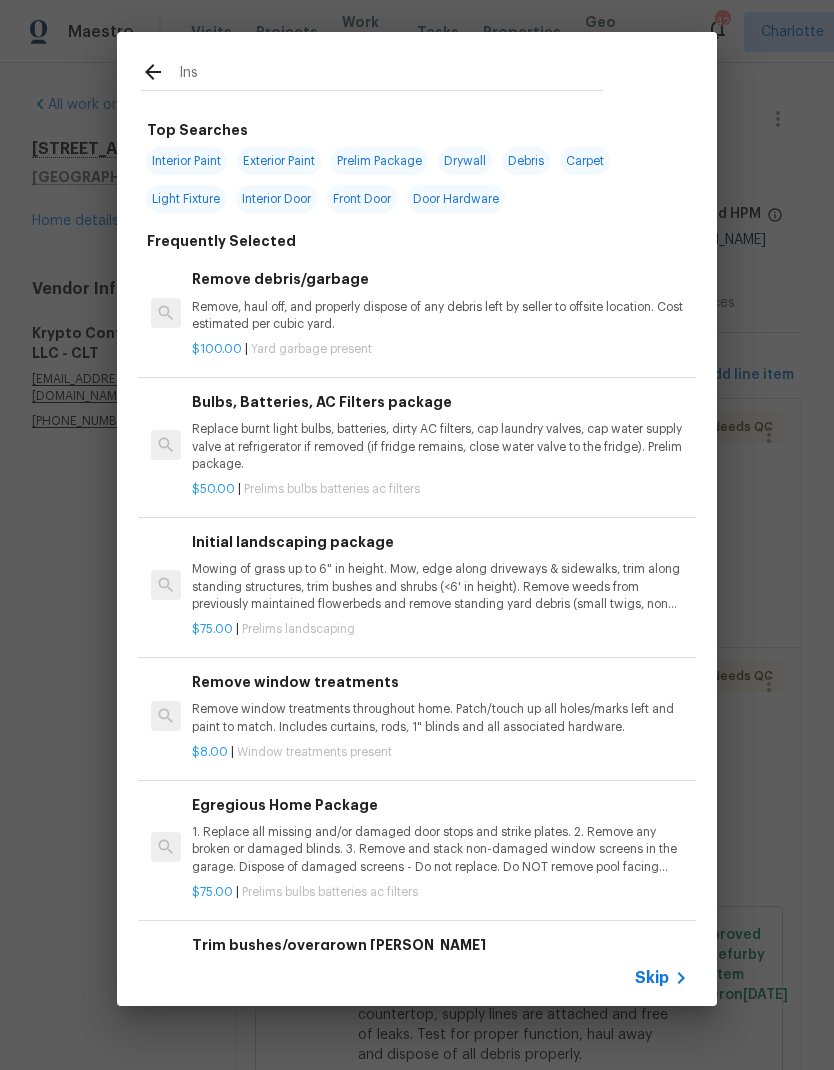 type on "Insu" 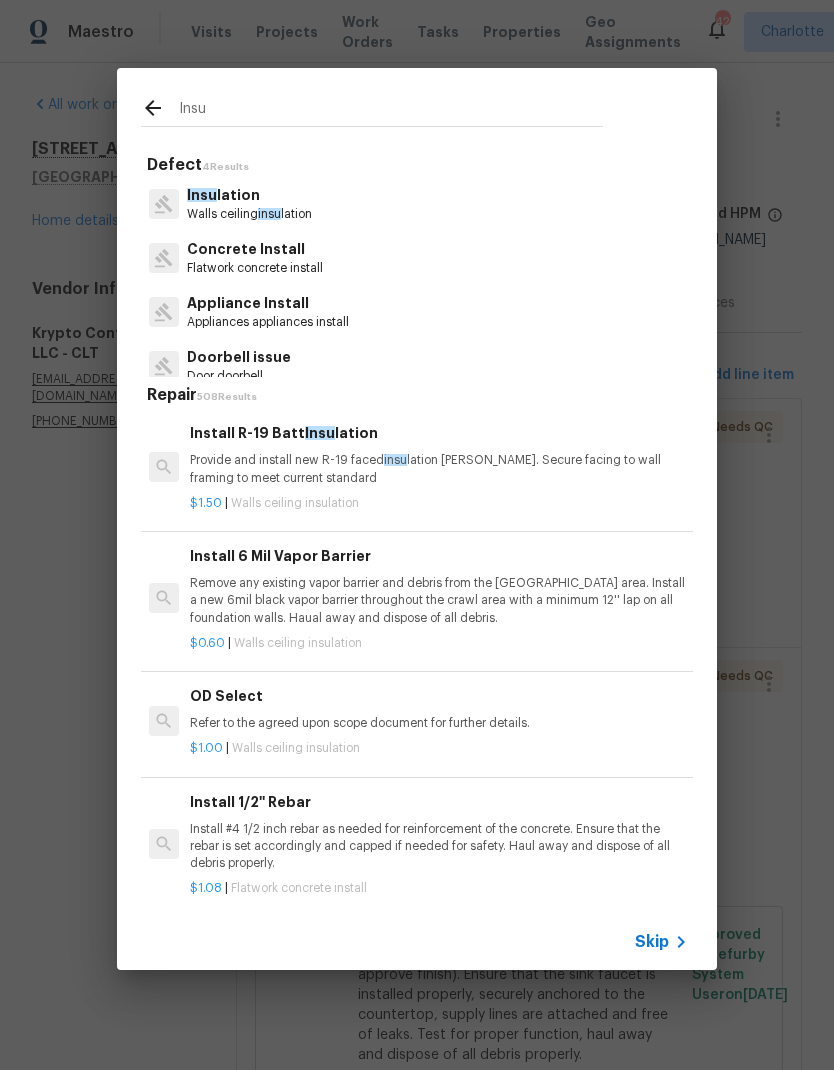 scroll, scrollTop: 0, scrollLeft: 2, axis: horizontal 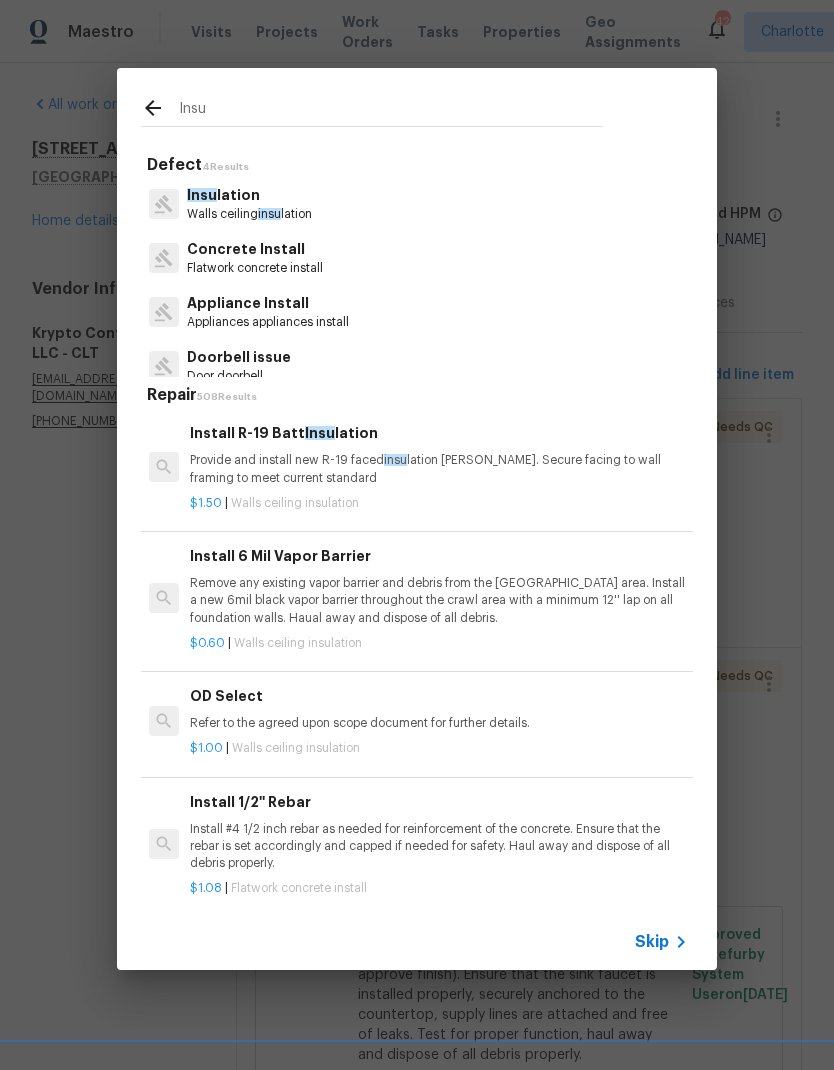 click on "Provide and install new R-19 faced  insu lation [PERSON_NAME]. Secure facing to wall framing to meet current standard" at bounding box center (438, 469) 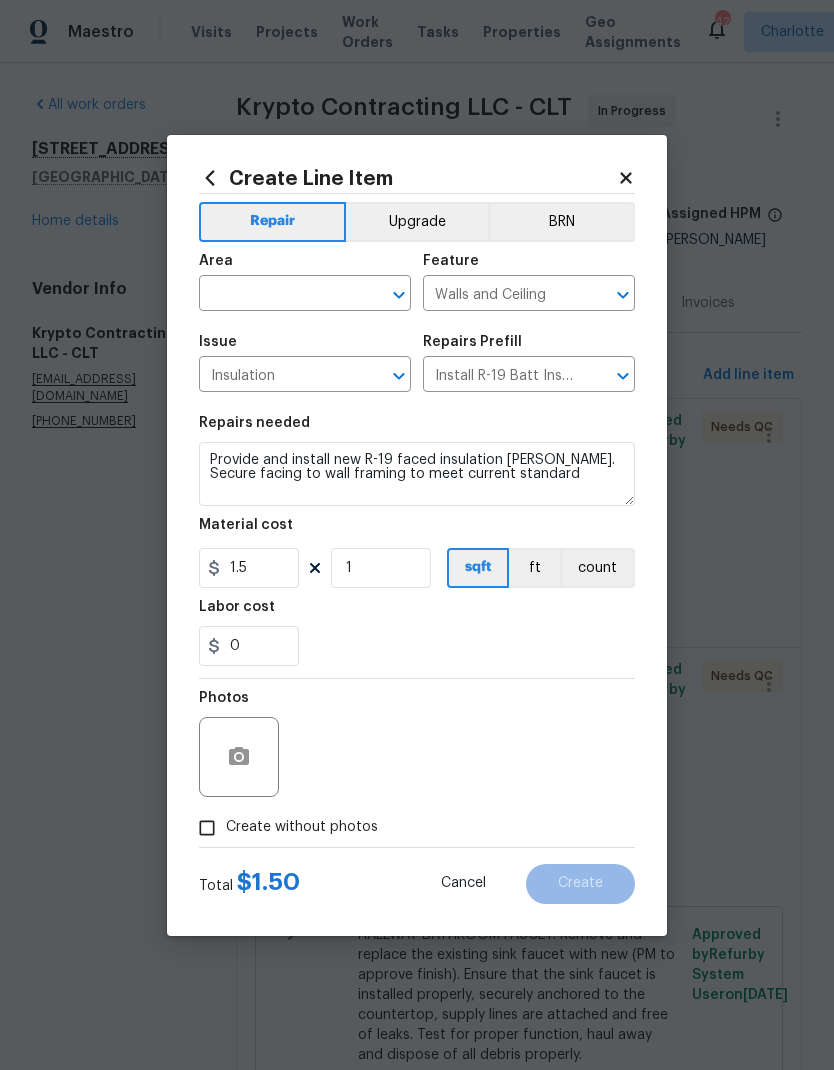 click at bounding box center [277, 295] 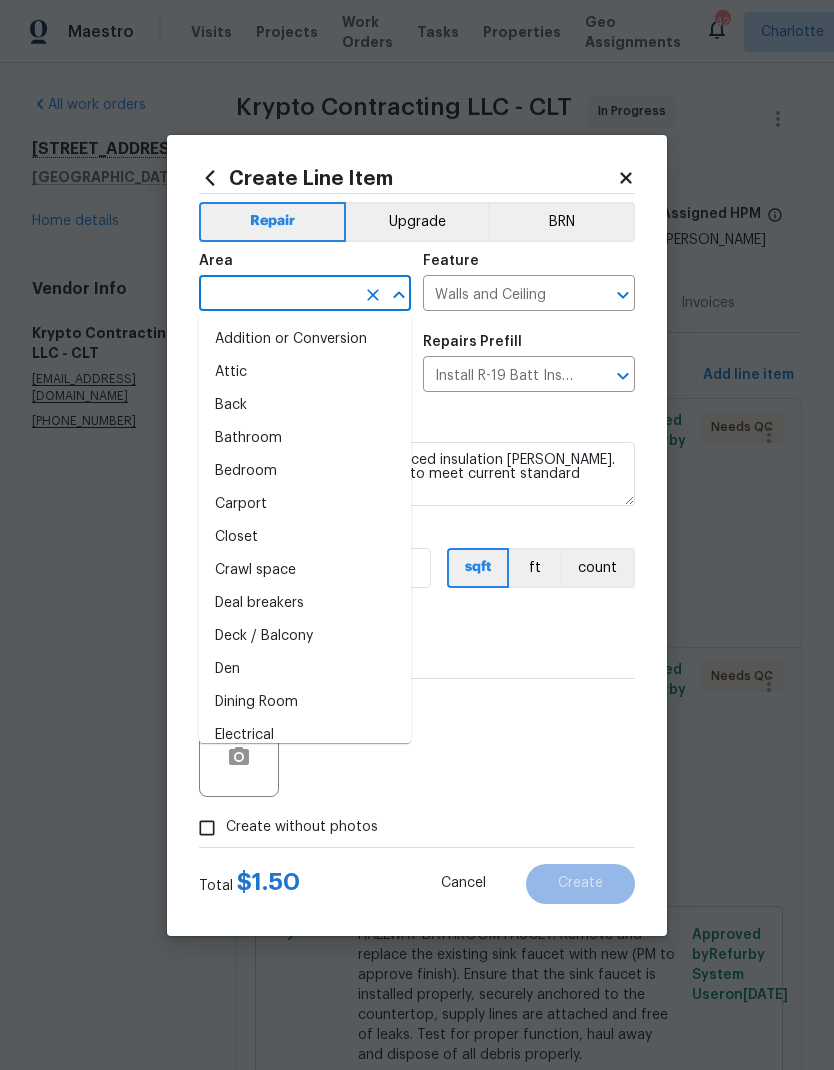 click 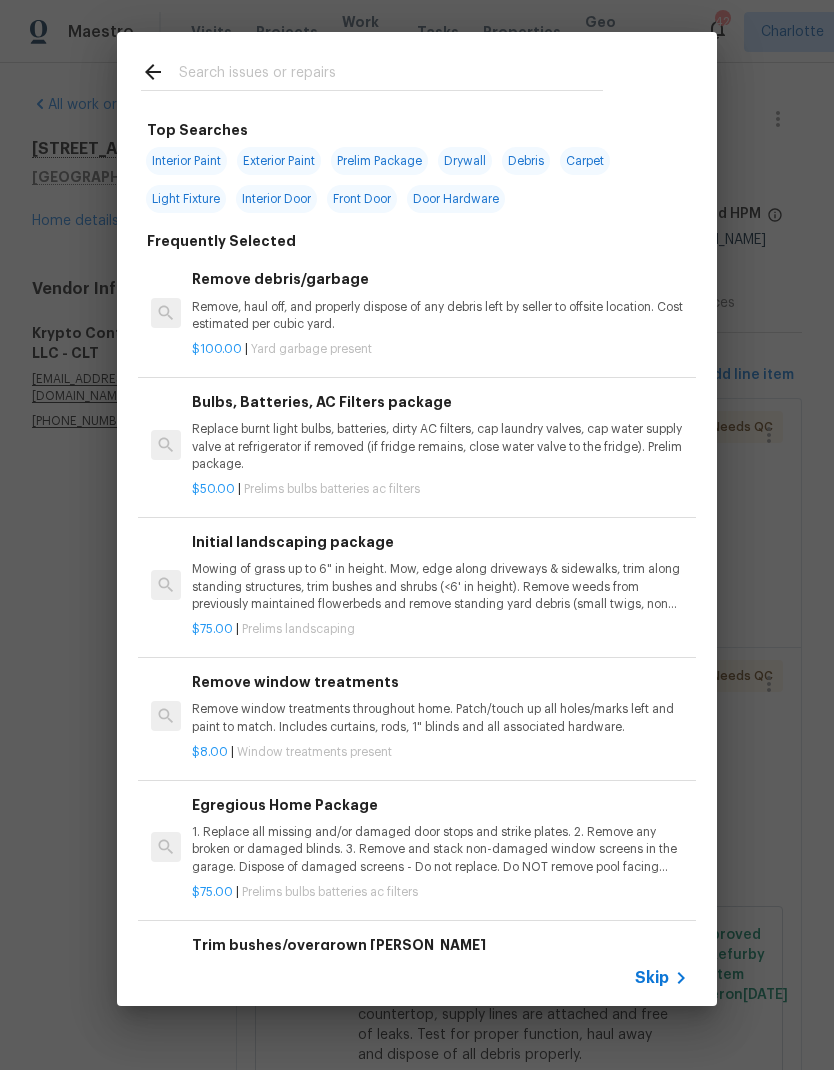click at bounding box center (391, 75) 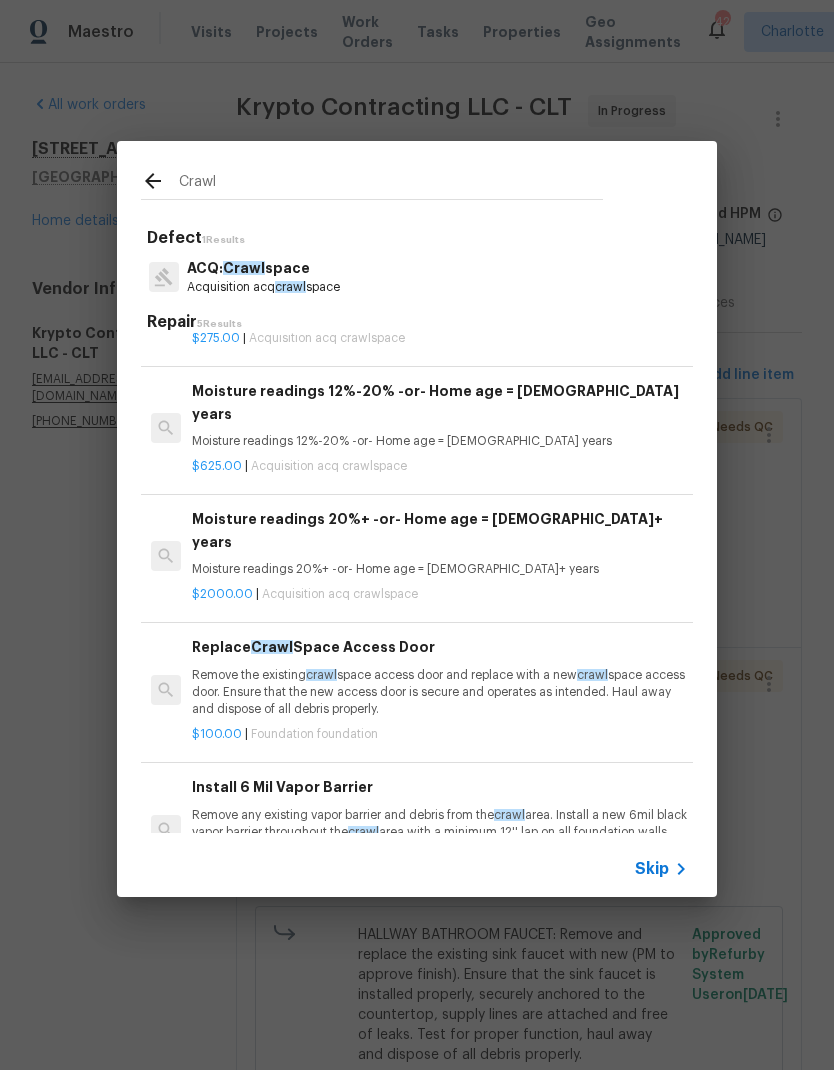 scroll, scrollTop: 96, scrollLeft: 0, axis: vertical 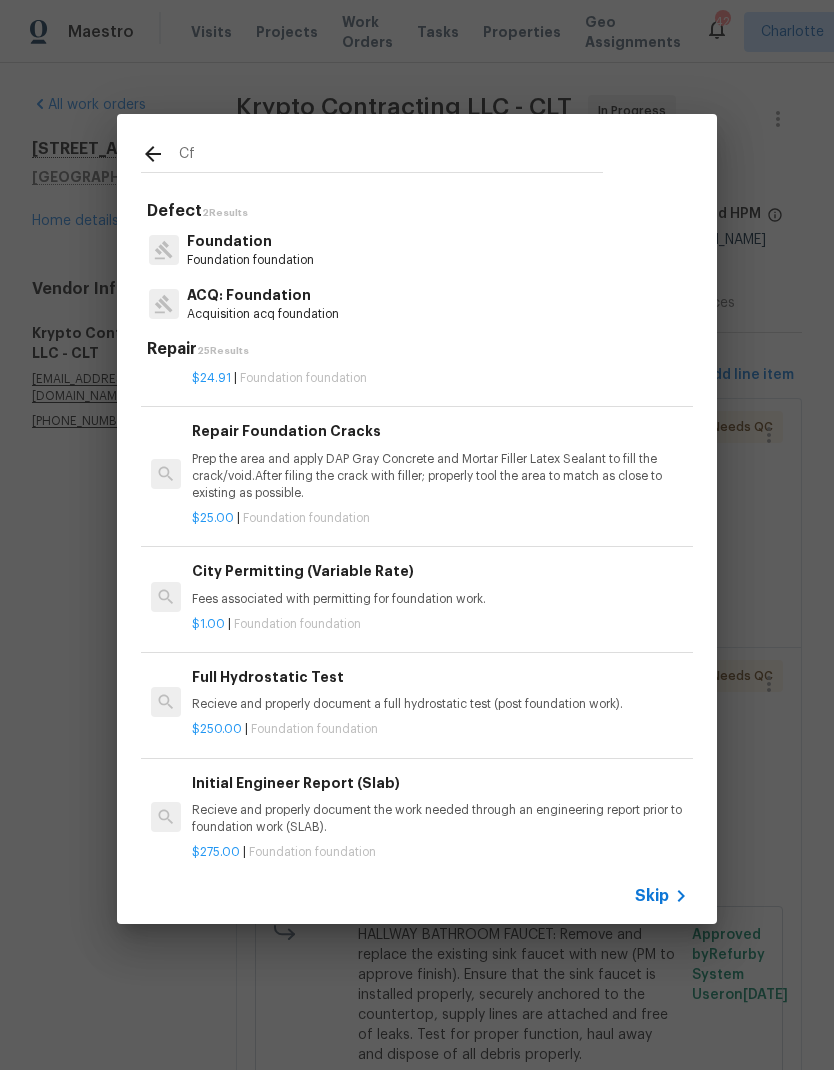 type on "C" 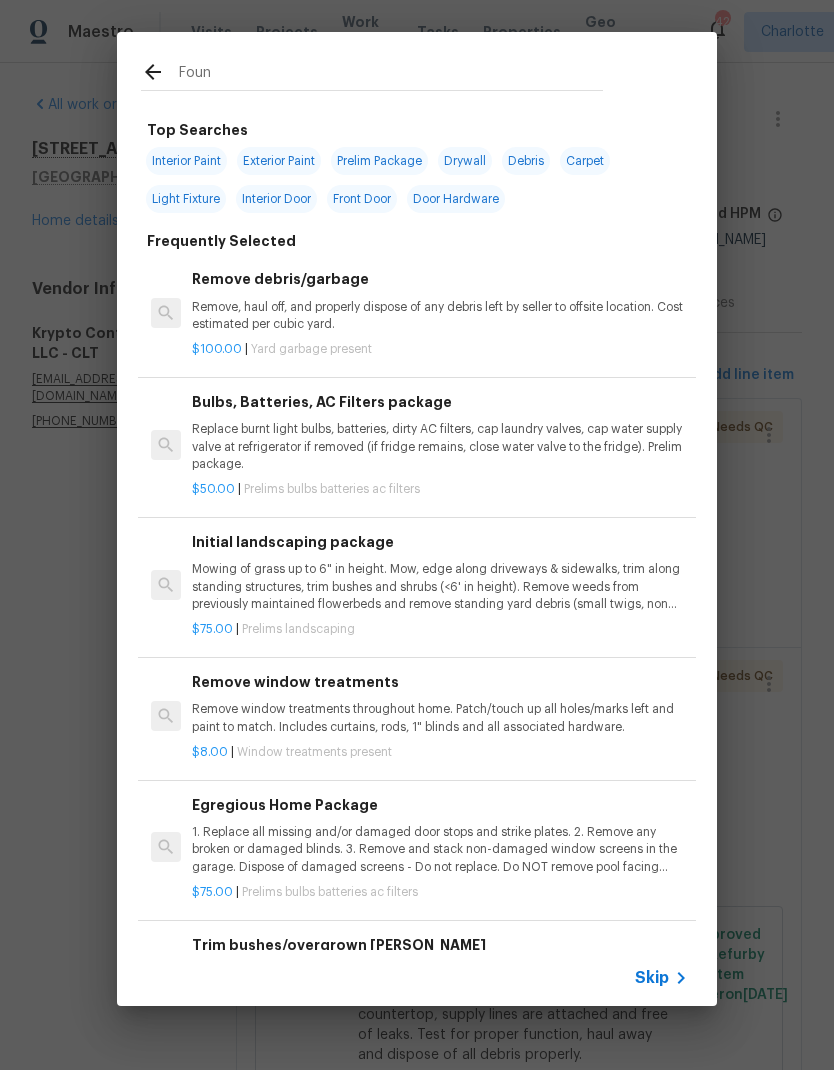 type on "Found" 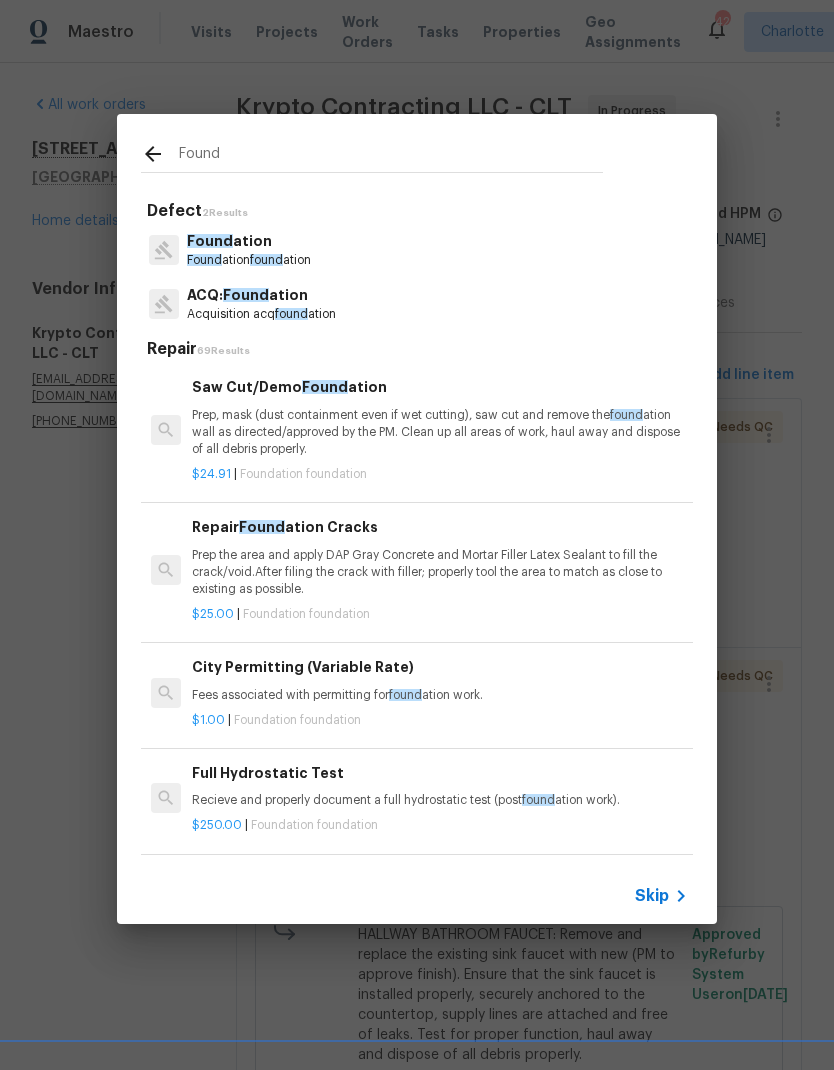 click on "Found" at bounding box center [204, 260] 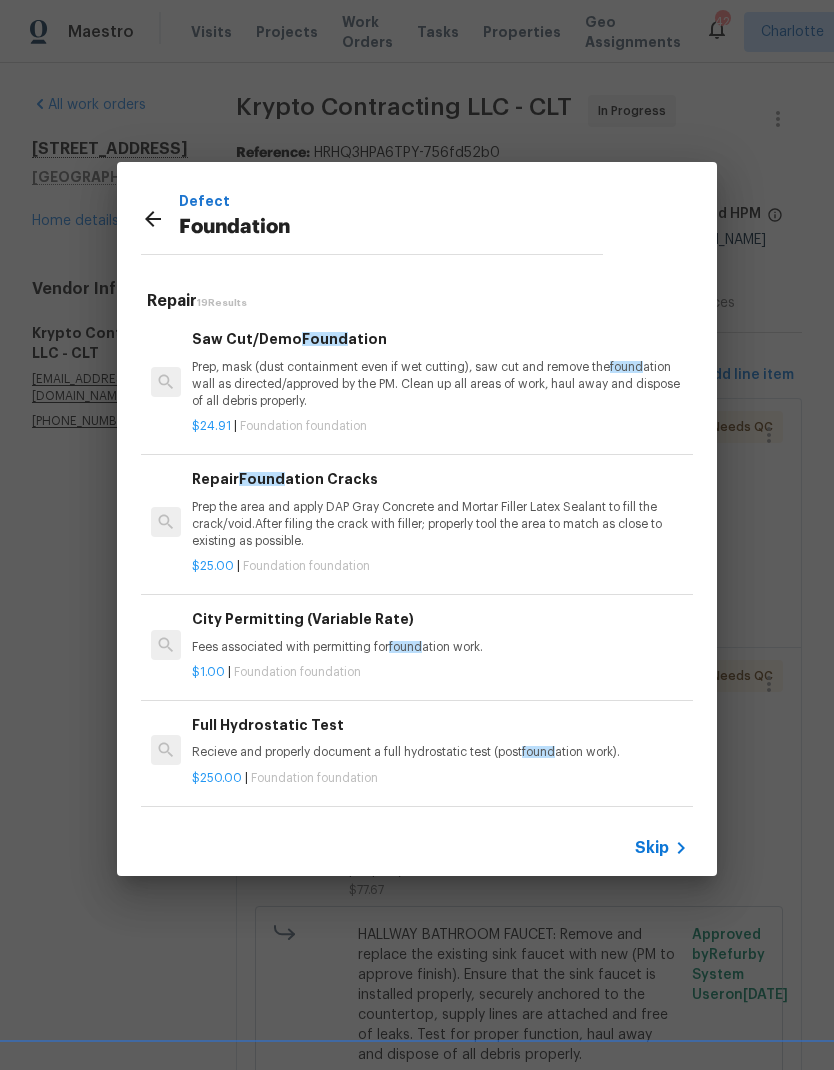 click on "Prep the area and apply DAP Gray Concrete and Mortar Filler Latex Sealant to fill the crack/void.After filing the crack with filler; properly tool the area to match as close to existing as possible." at bounding box center (440, 524) 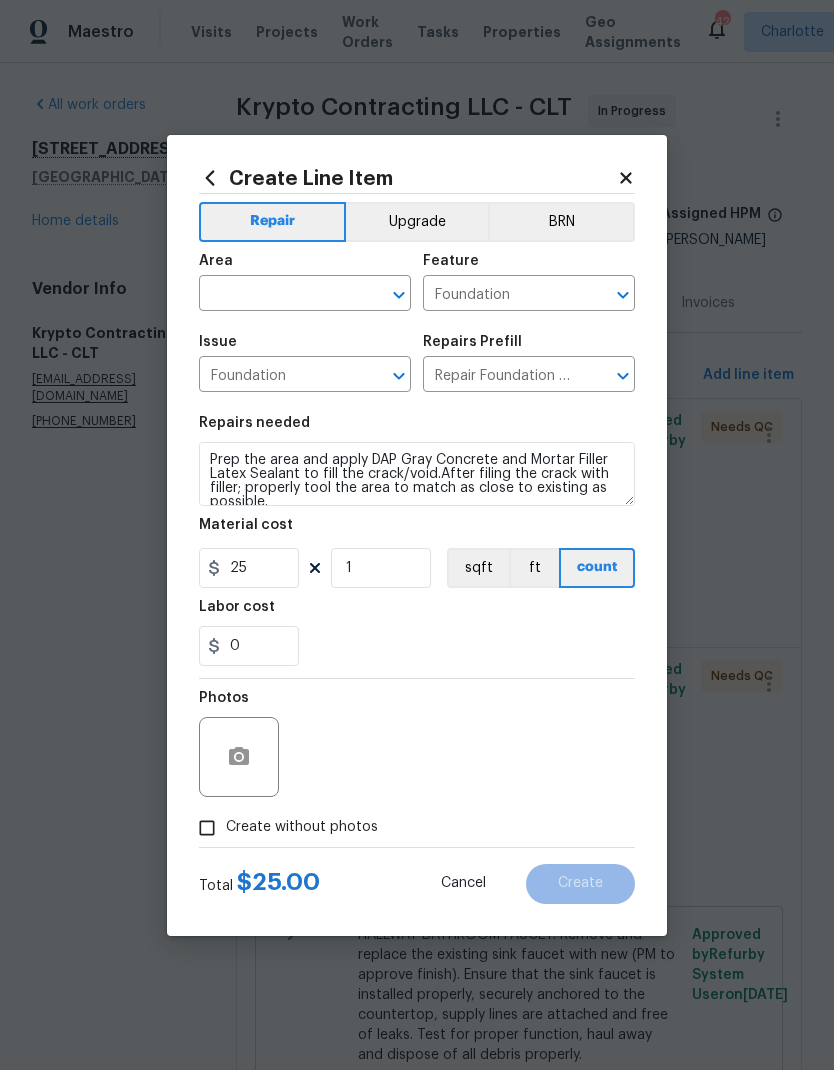 click at bounding box center (277, 295) 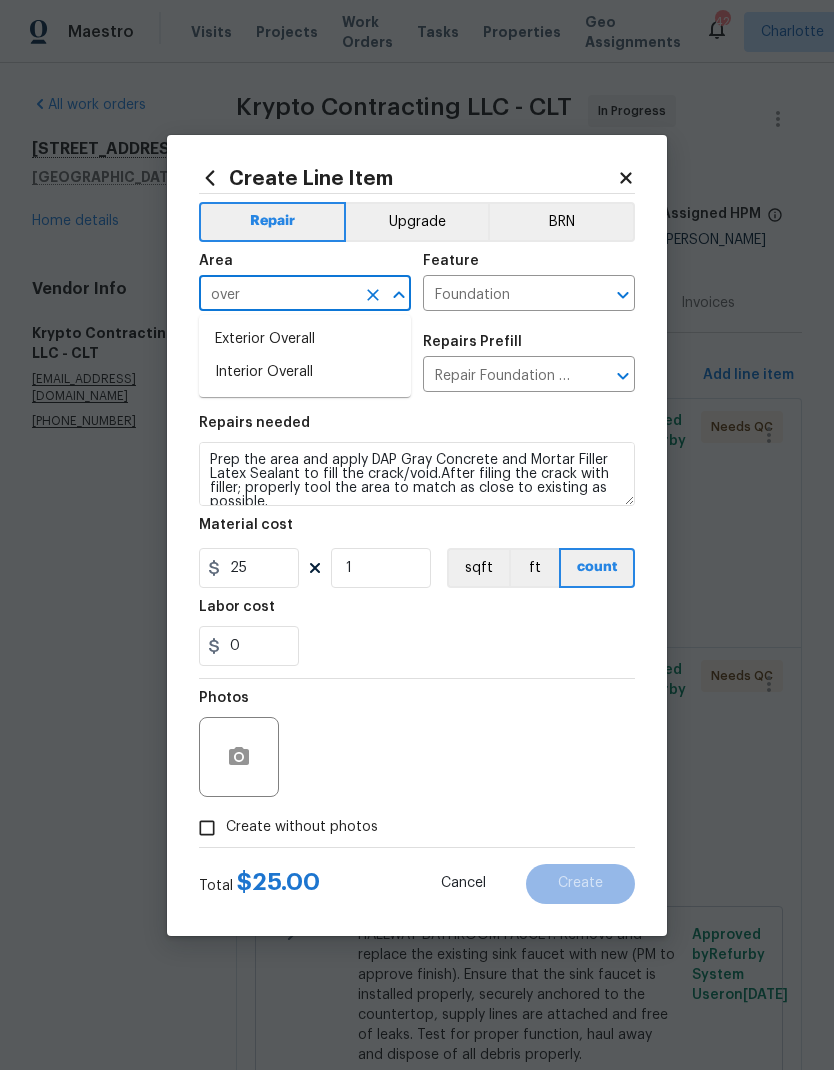 click on "Exterior Overall" at bounding box center (305, 339) 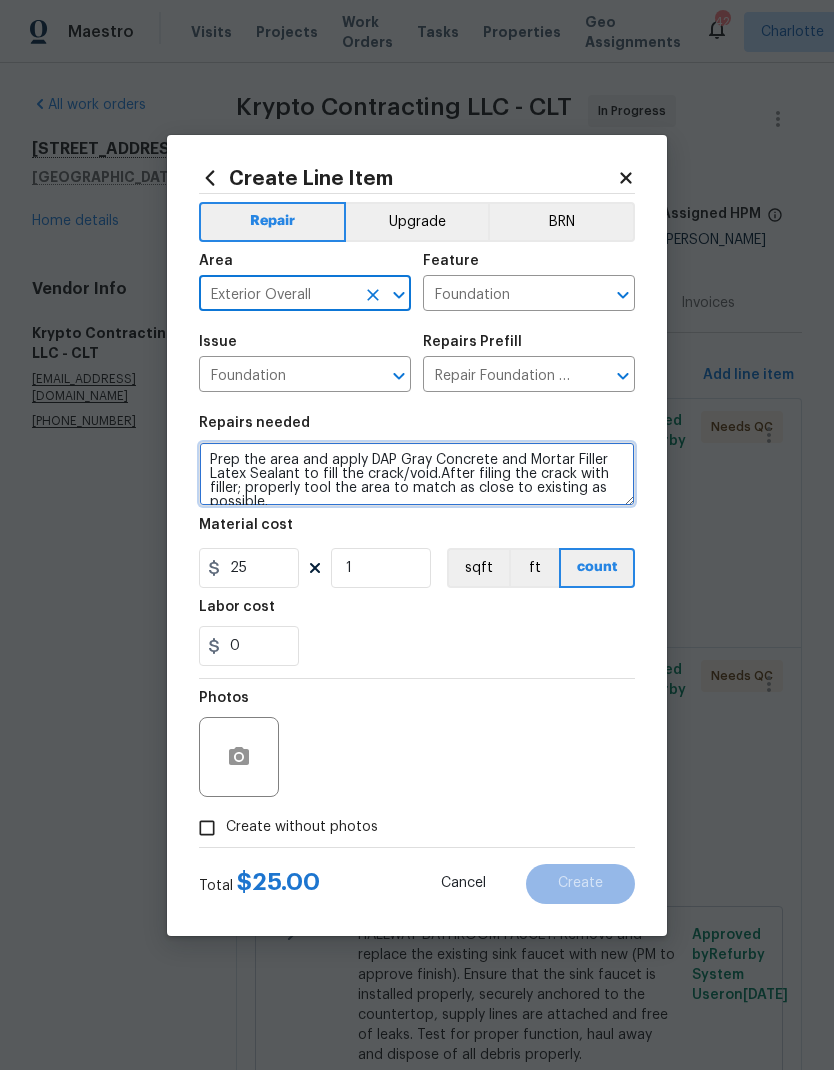 click on "Prep the area and apply DAP Gray Concrete and Mortar Filler Latex Sealant to fill the crack/void.After filing the crack with filler; properly tool the area to match as close to existing as possible." at bounding box center [417, 474] 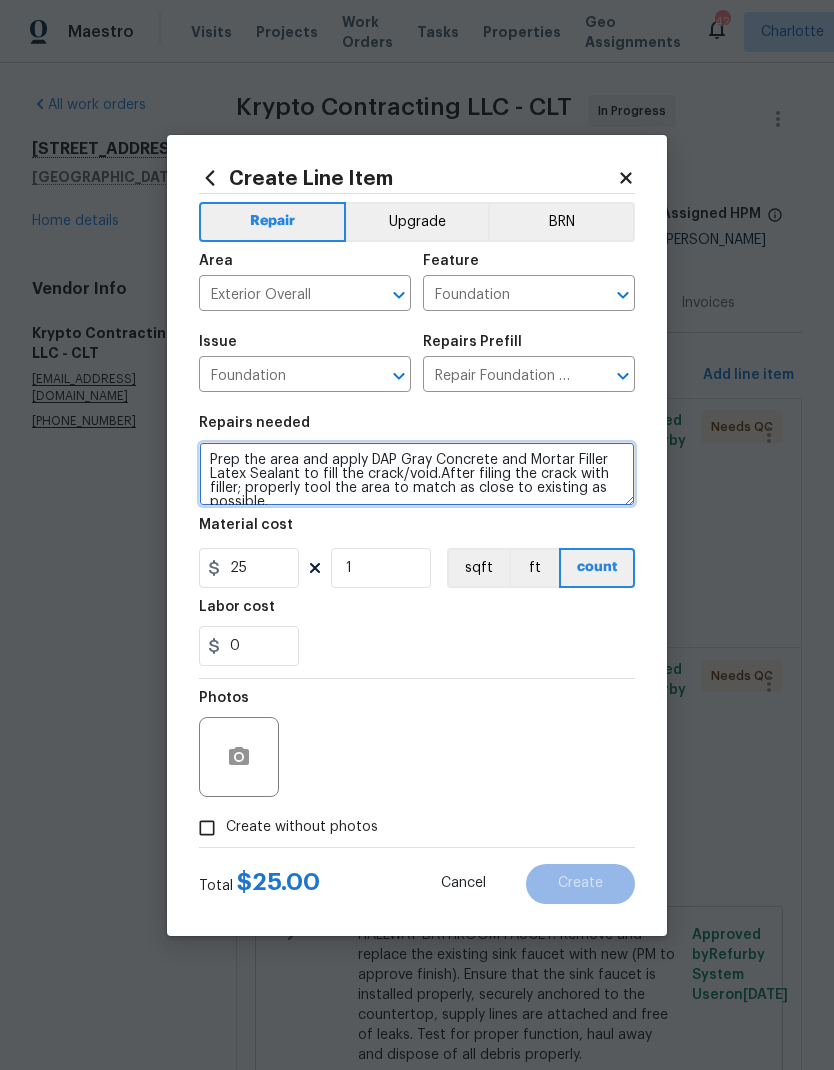 click on "Prep the area and apply DAP Gray Concrete and Mortar Filler Latex Sealant to fill the crack/void.After filing the crack with filler; properly tool the area to match as close to existing as possible." at bounding box center (417, 474) 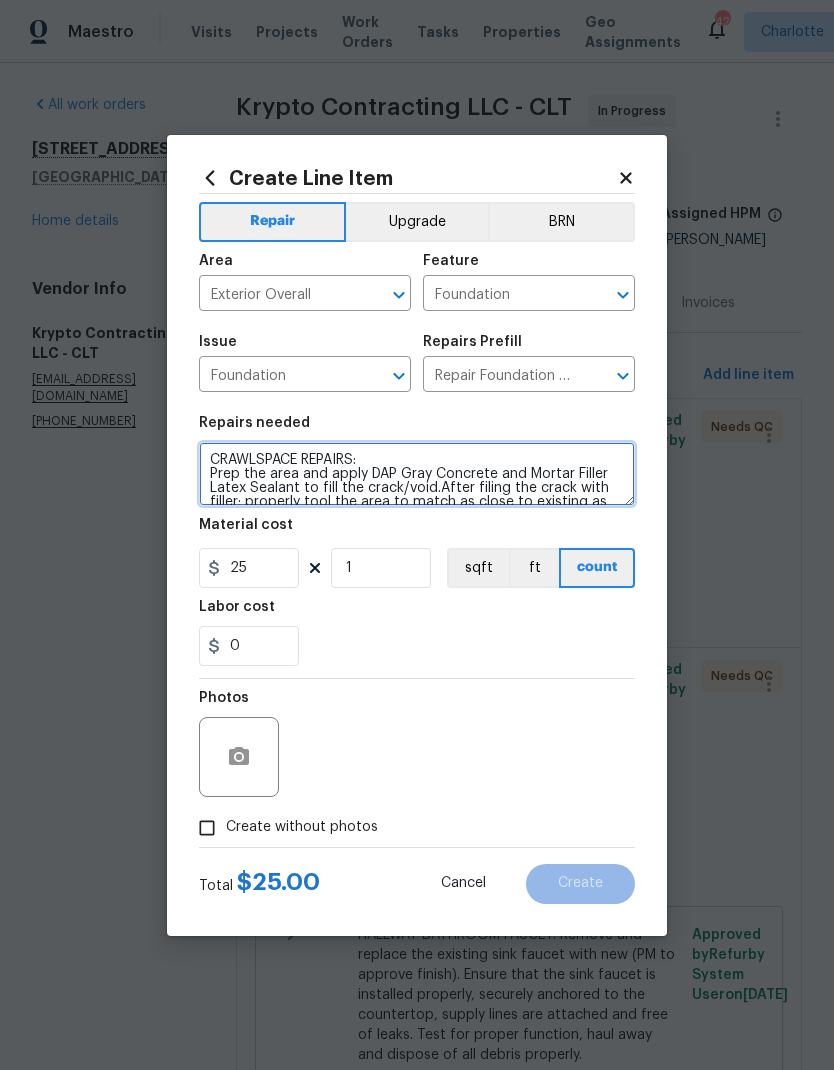 click on "CRAWLSPACE REPAIRS:
Prep the area and apply DAP Gray Concrete and Mortar Filler Latex Sealant to fill the crack/void.After filing the crack with filler; properly tool the area to match as close to existing as possible." at bounding box center [417, 474] 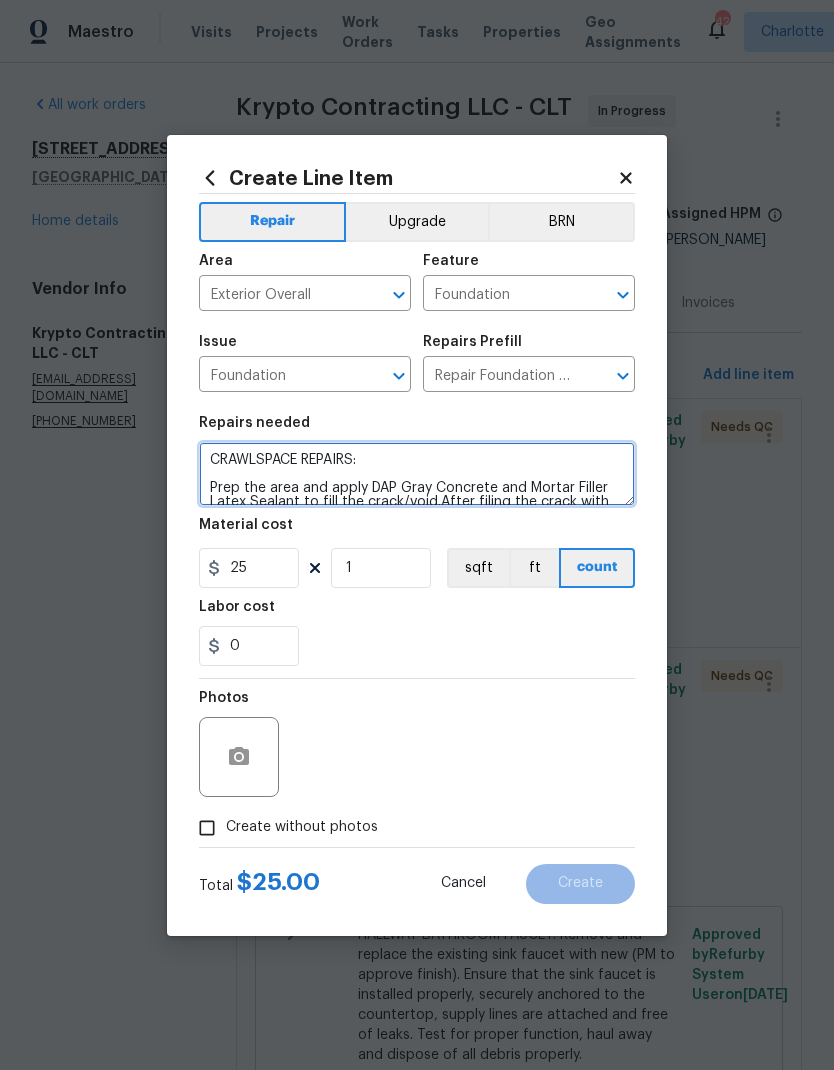 click on "CRAWLSPACE REPAIRS:
Prep the area and apply DAP Gray Concrete and Mortar Filler Latex Sealant to fill the crack/void.After filing the crack with filler; properly tool the area to match as close to existing as possible." at bounding box center [417, 474] 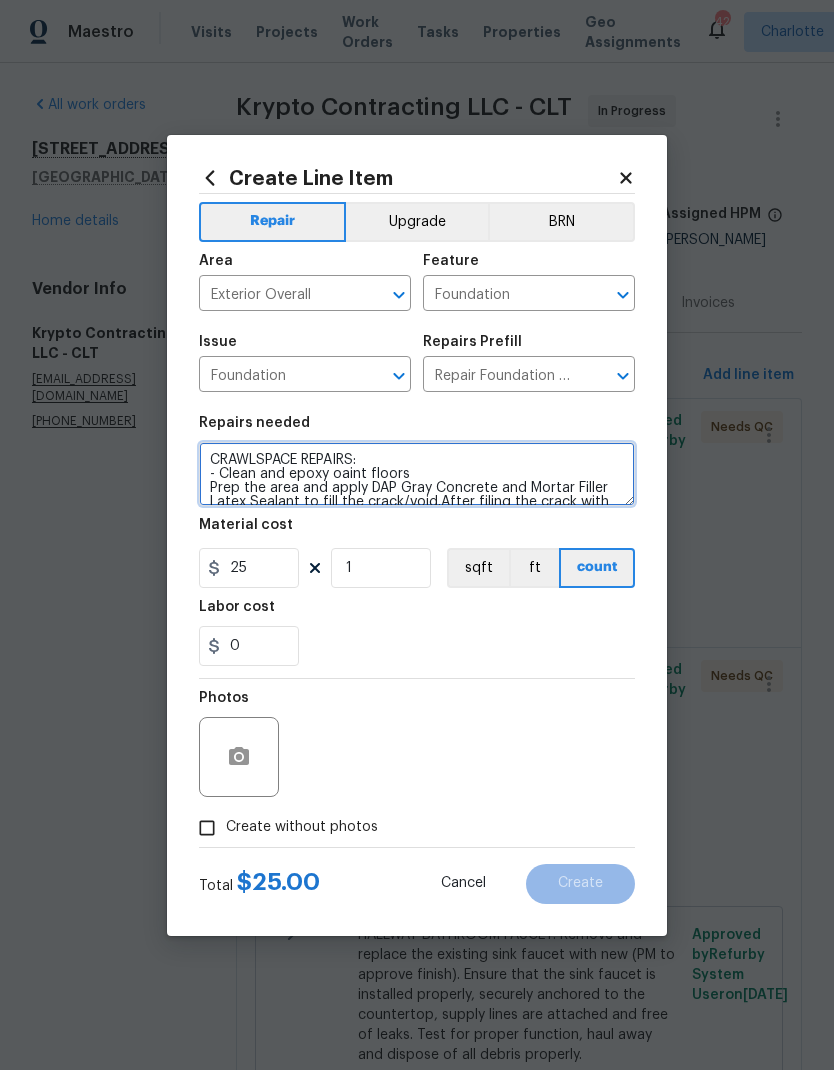 click on "CRAWLSPACE REPAIRS:
- Clean and epoxy oaint floors
Prep the area and apply DAP Gray Concrete and Mortar Filler Latex Sealant to fill the crack/void.After filing the crack with filler; properly tool the area to match as close to existing as possible." at bounding box center (417, 474) 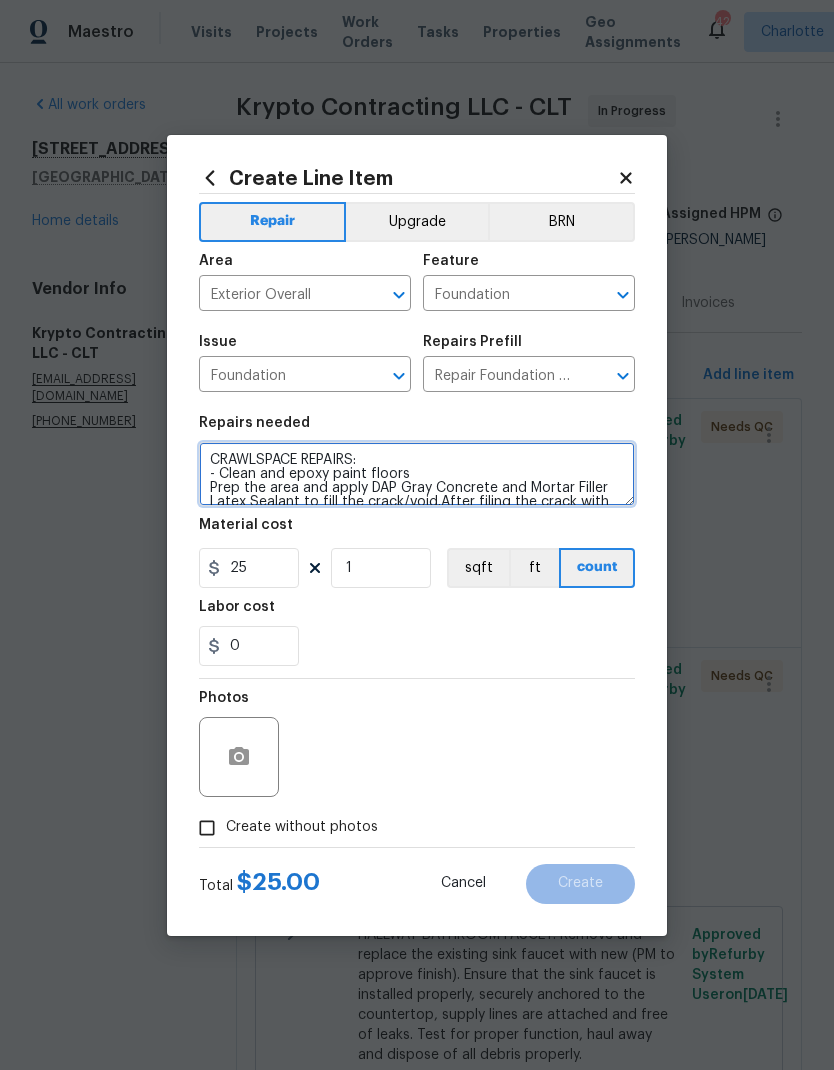 click on "CRAWLSPACE REPAIRS:
- Clean and epoxy paint floors
Prep the area and apply DAP Gray Concrete and Mortar Filler Latex Sealant to fill the crack/void.After filing the crack with filler; properly tool the area to match as close to existing as possible." at bounding box center [417, 474] 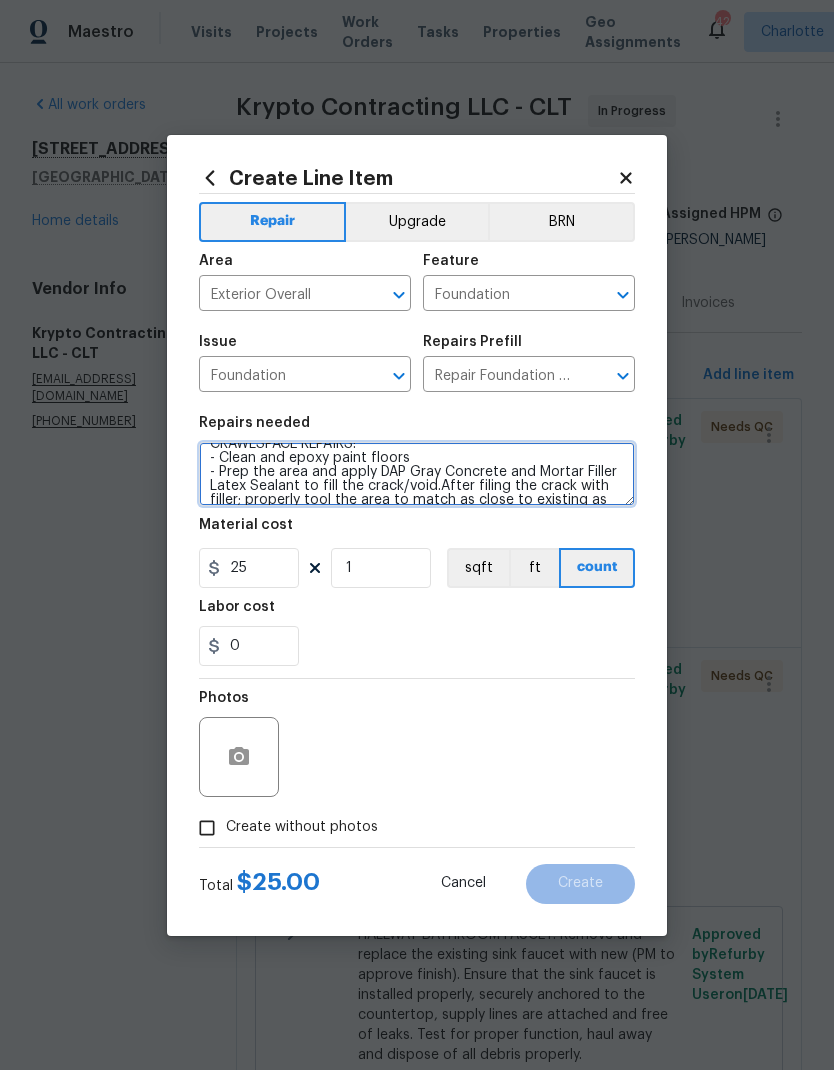 scroll, scrollTop: 13, scrollLeft: 0, axis: vertical 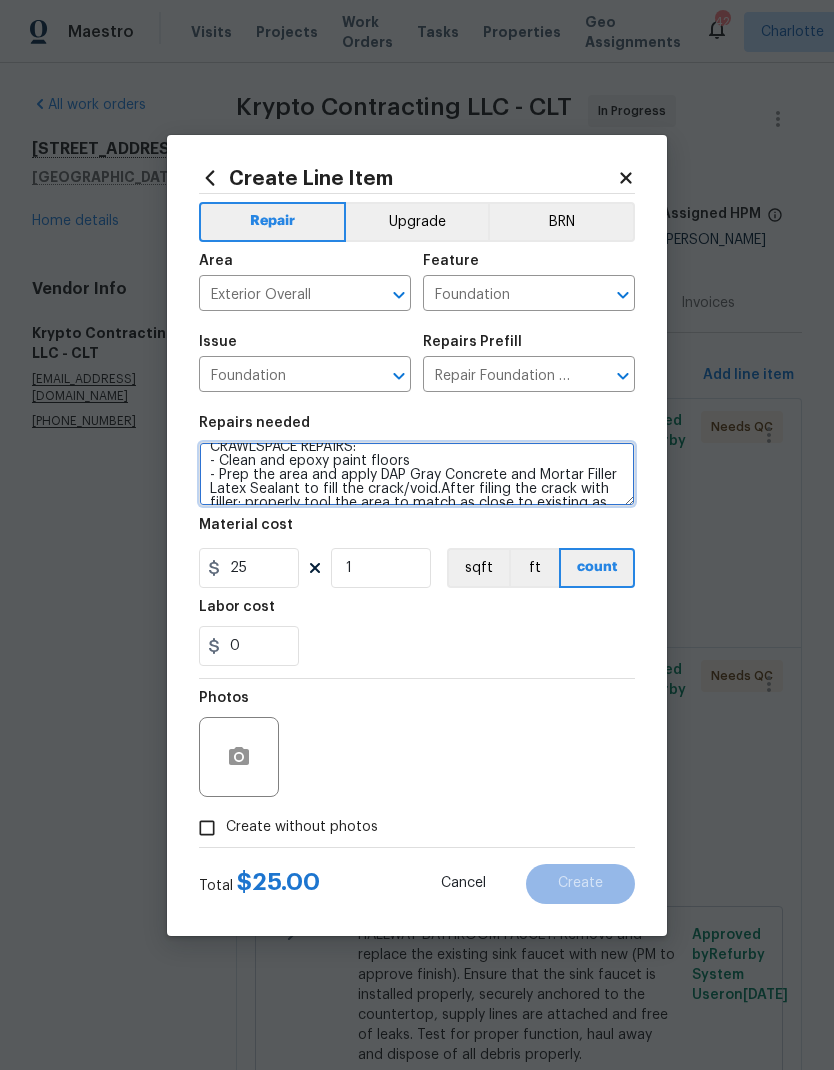 click on "CRAWLSPACE REPAIRS:
- Clean and epoxy paint floors
- Prep the area and apply DAP Gray Concrete and Mortar Filler Latex Sealant to fill the crack/void.After filing the crack with filler; properly tool the area to match as close to existing as possible." at bounding box center (417, 474) 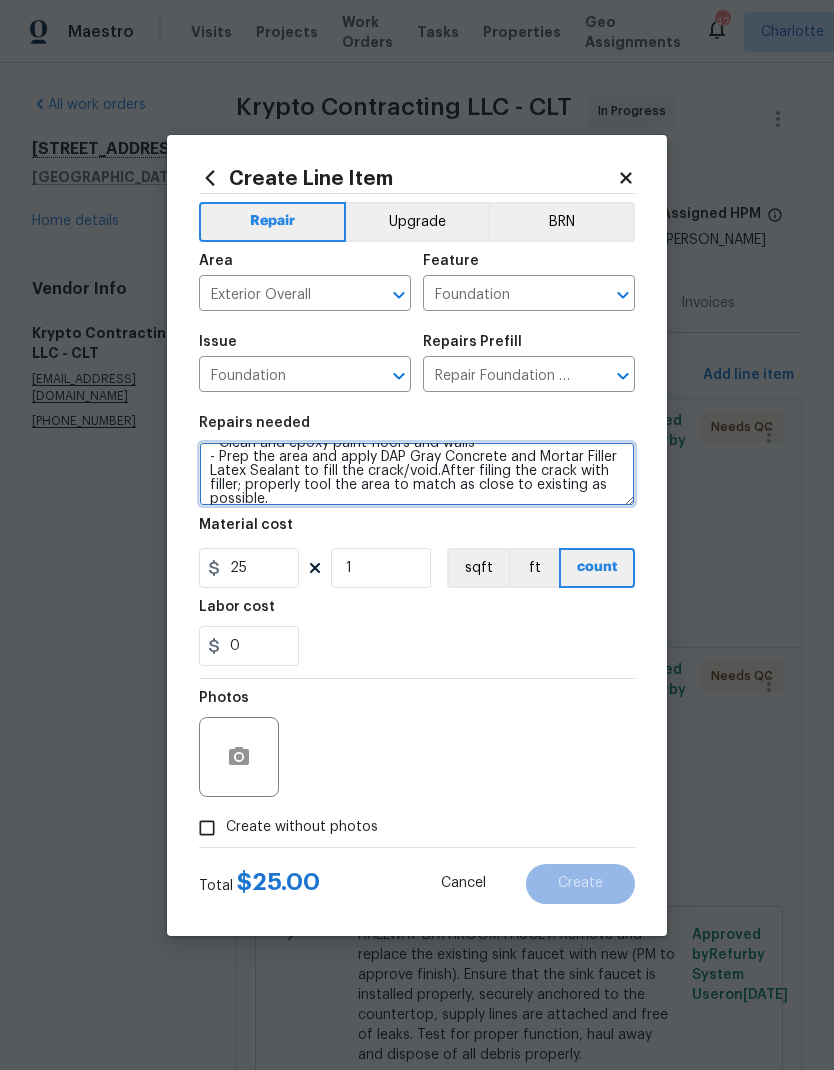 scroll, scrollTop: 35, scrollLeft: 0, axis: vertical 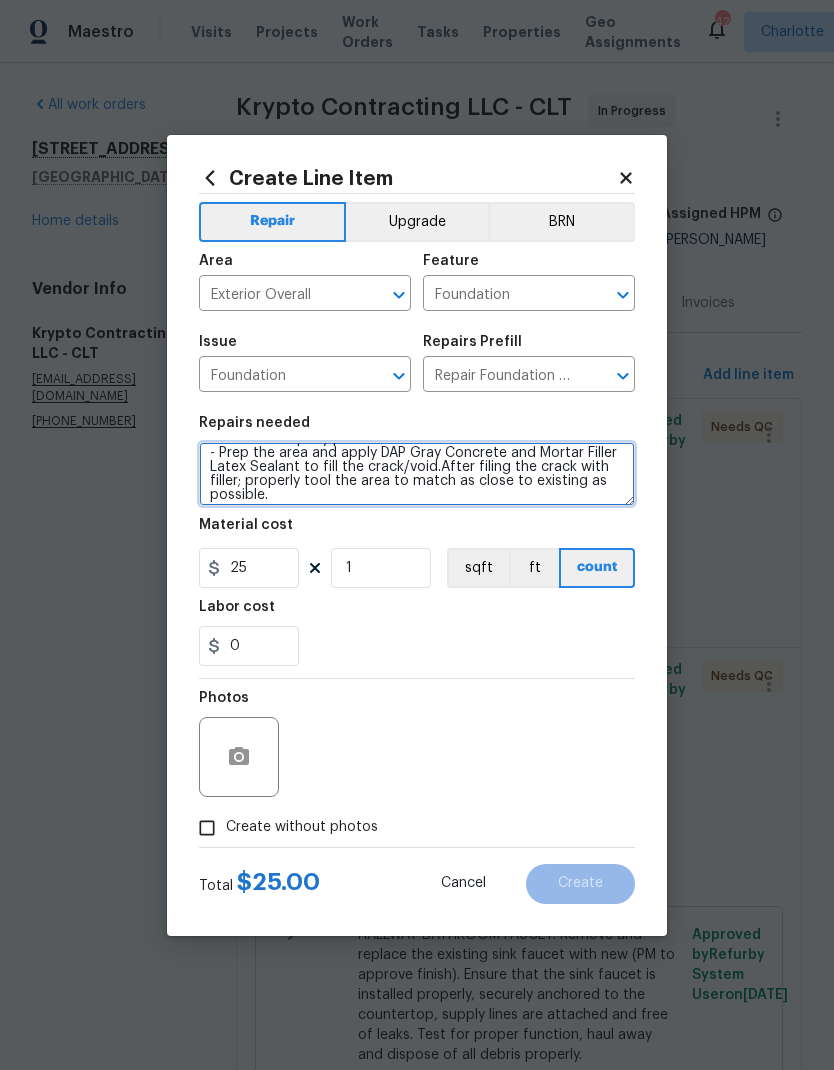 click on "CRAWLSPACE REPAIRS:
- Clean and epoxy paint floors and walls
- Prep the area and apply DAP Gray Concrete and Mortar Filler Latex Sealant to fill the crack/void.After filing the crack with filler; properly tool the area to match as close to existing as possible." at bounding box center [417, 474] 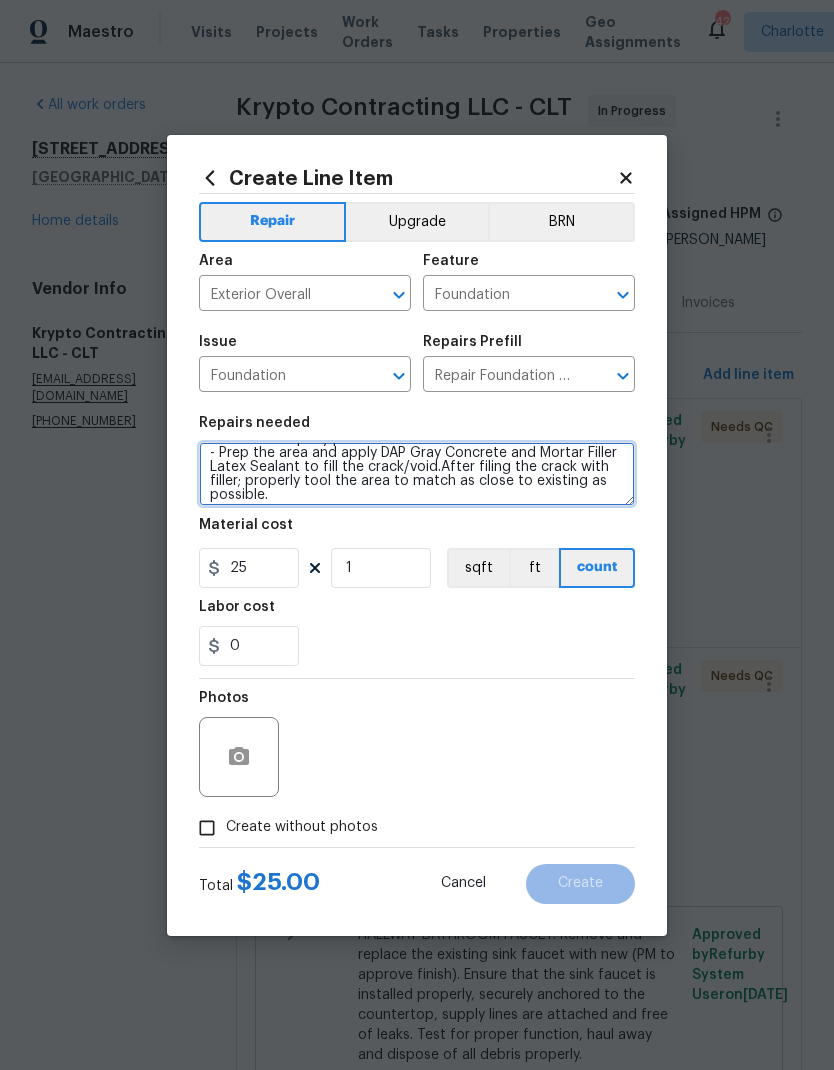 click on "CRAWLSPACE REPAIRS:
- Clean and epoxy paint floors and walls
- Prep the area and apply DAP Gray Concrete and Mortar Filler Latex Sealant to fill the crack/void.After filing the crack with filler; properly tool the area to match as close to existing as possible." at bounding box center (417, 474) 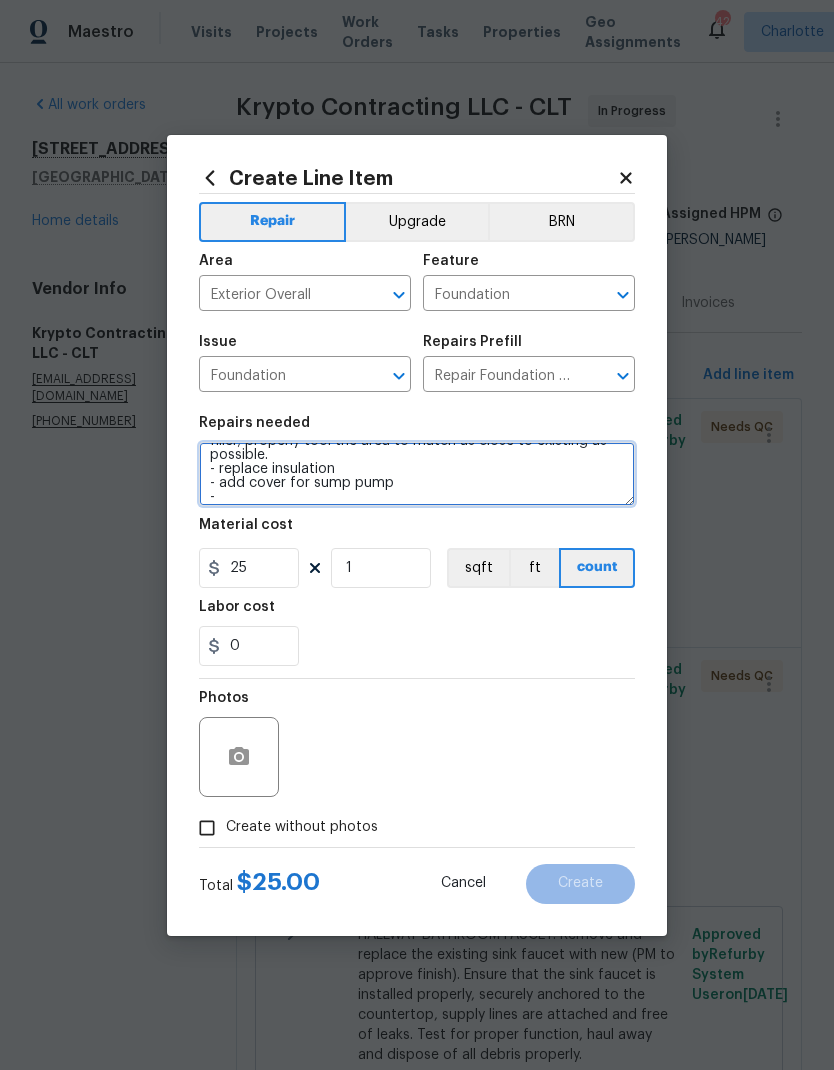 scroll, scrollTop: 75, scrollLeft: 0, axis: vertical 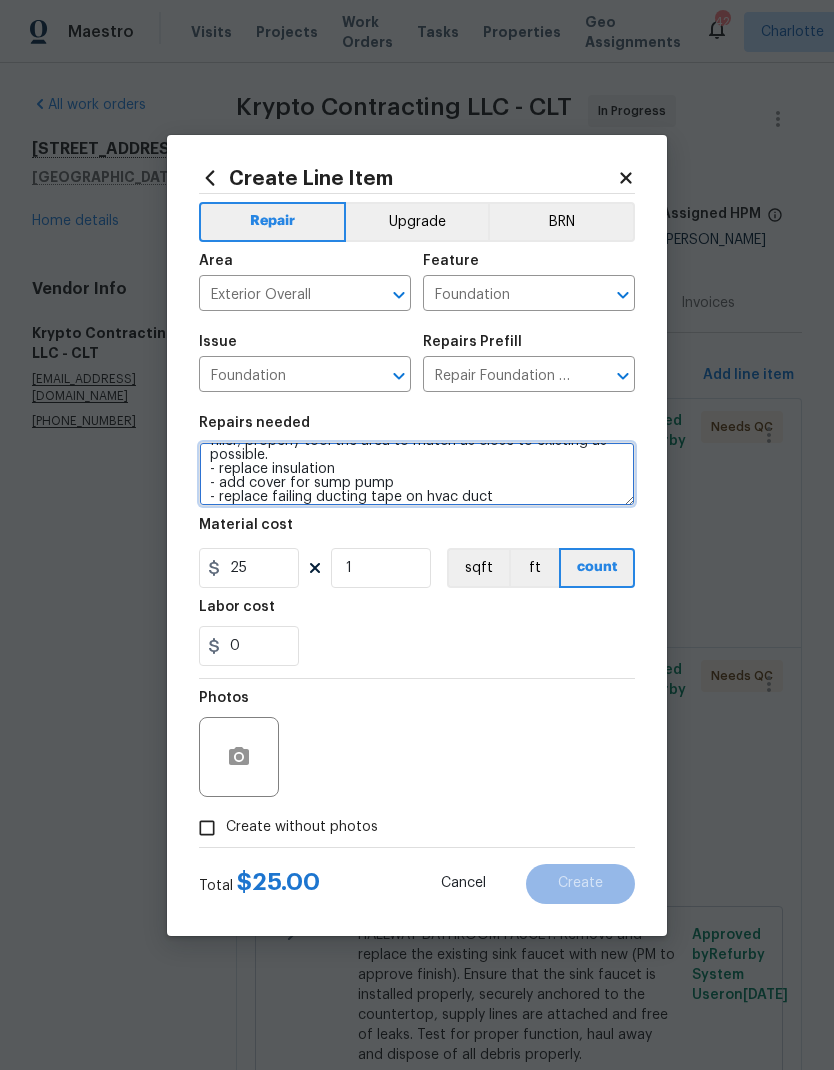 click on "CRAWLSPACE REPAIRS:
- Clean and epoxy paint floors and walls
- Prep the area and apply DAP Gray Concrete and Mortar Filler Latex Sealant to fill the crack/void.After filing the crack with filler; properly tool the area to match as close to existing as possible.
- replace insulation
- add cover for sump pump
- replace failing ducting tape on hvac duct" at bounding box center (417, 474) 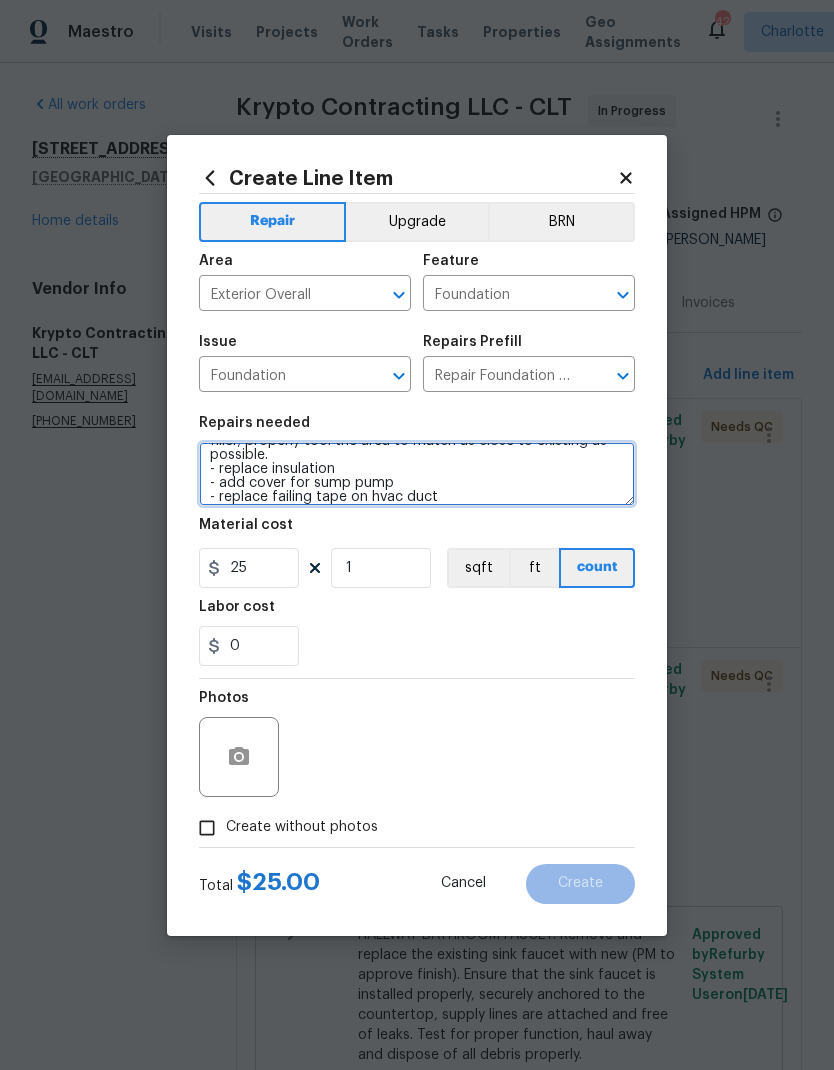 type on "CRAWLSPACE REPAIRS:
- Clean and epoxy paint floors and walls
- Prep the area and apply DAP Gray Concrete and Mortar Filler Latex Sealant to fill the crack/void.After filing the crack with filler; properly tool the area to match as close to existing as possible.
- replace insulation
- add cover for sump pump
- replace failing tape on hvac duct" 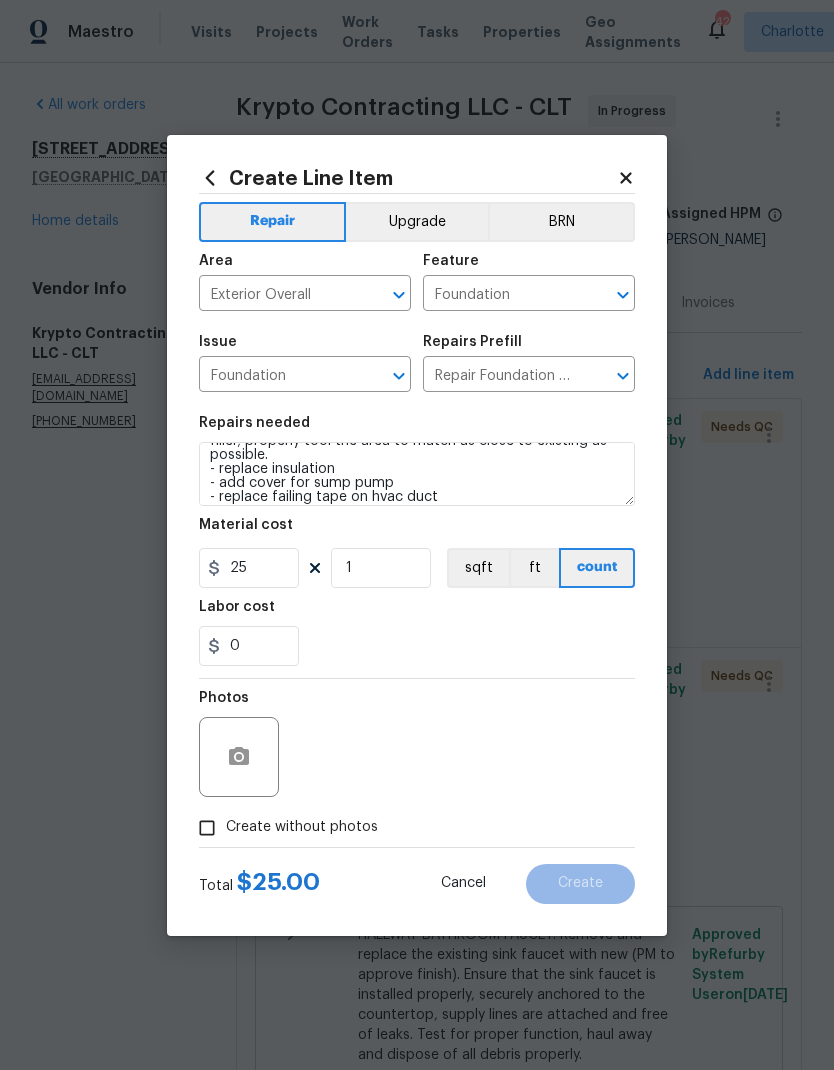 click on "0" at bounding box center [417, 646] 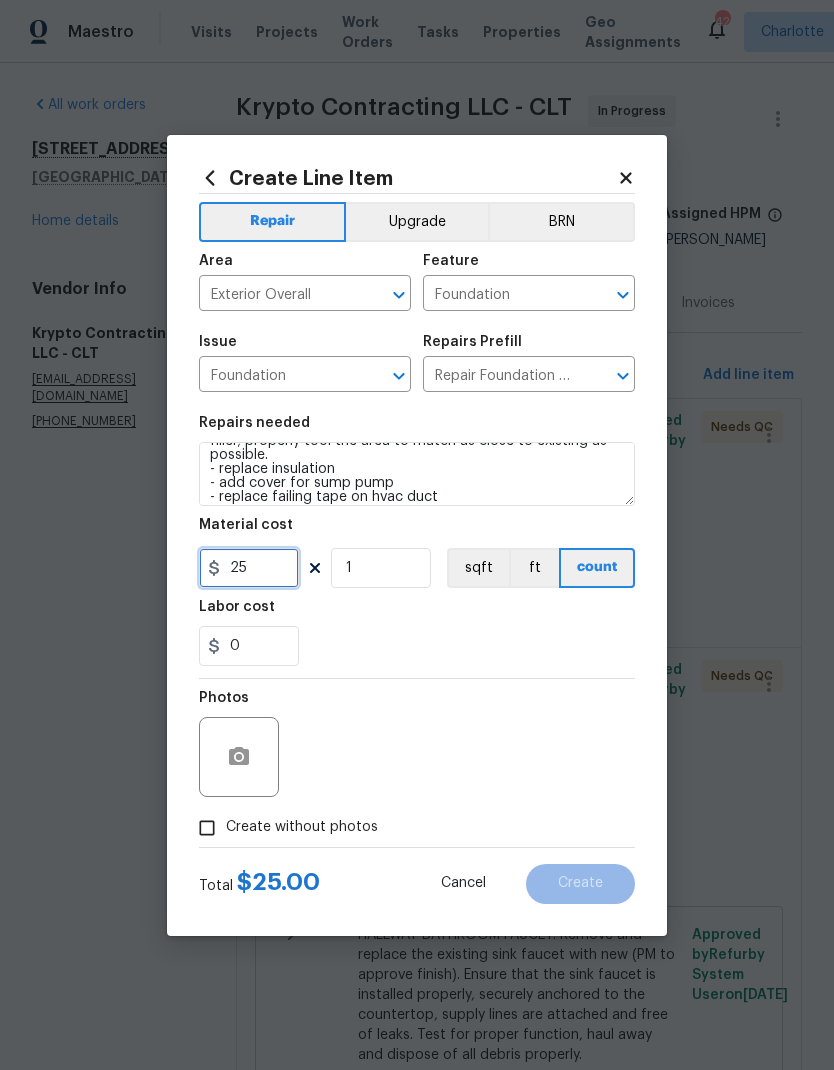 click on "25" at bounding box center [249, 568] 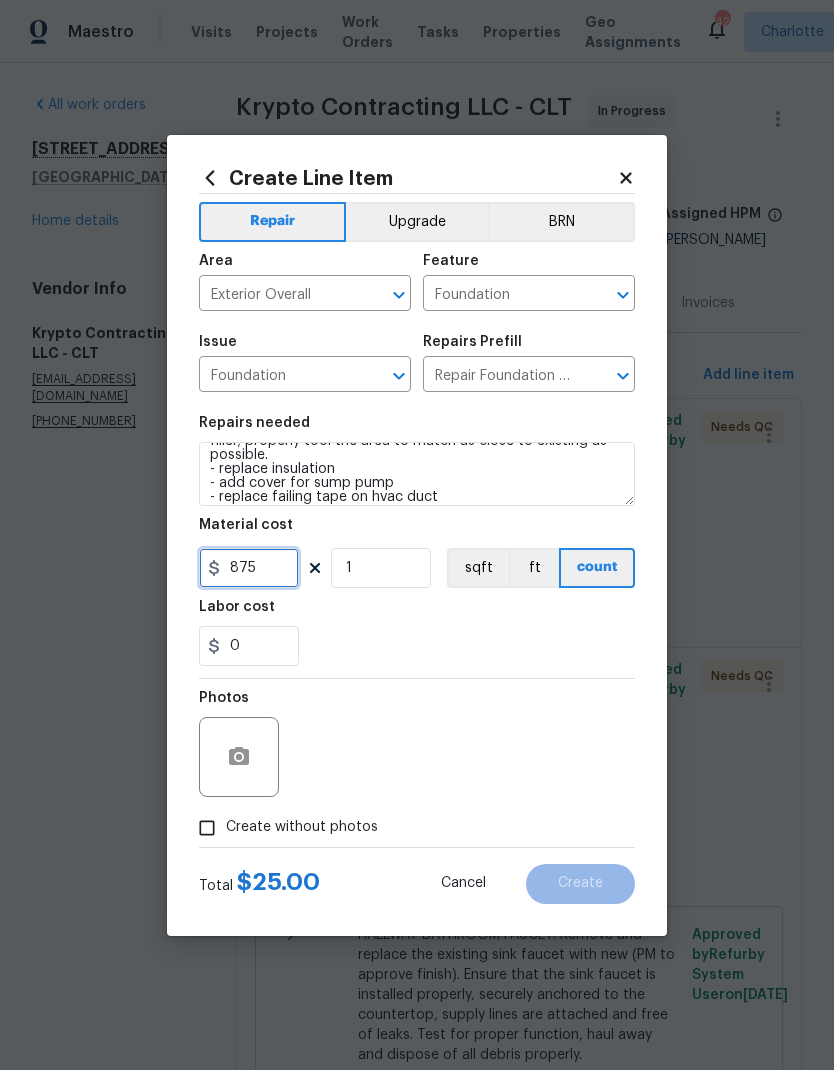 type on "875" 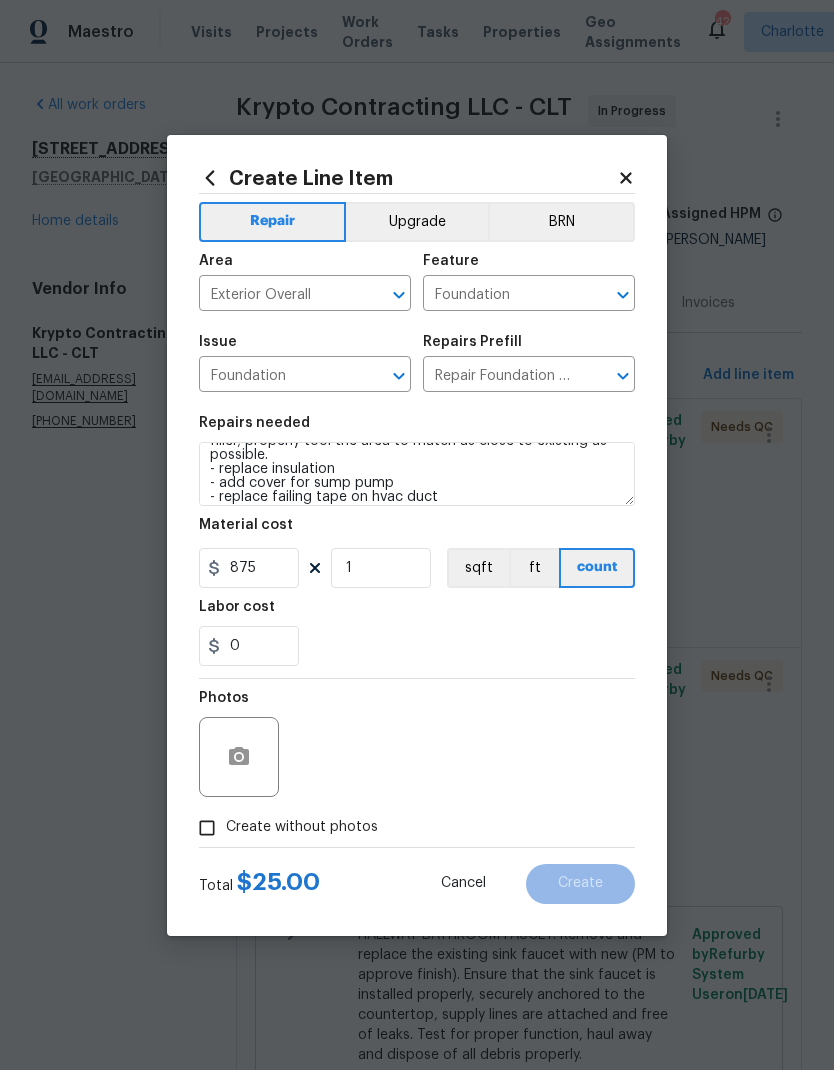 click on "Labor cost" at bounding box center (417, 613) 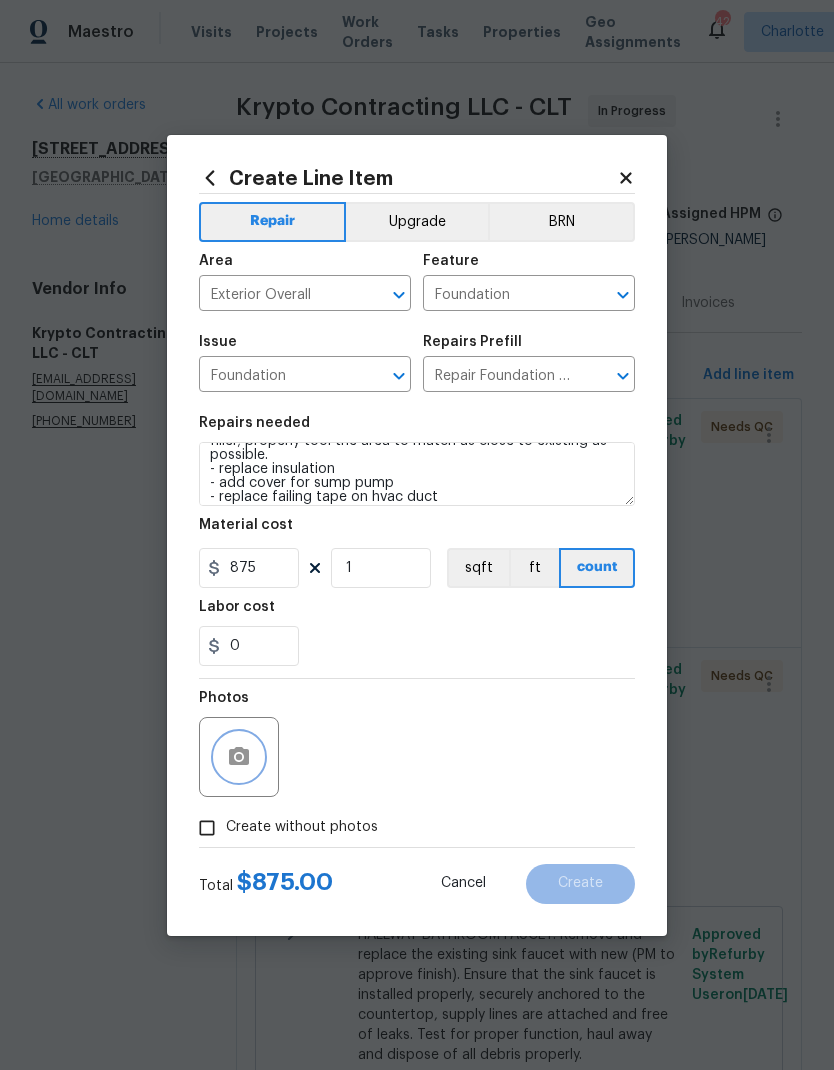 click 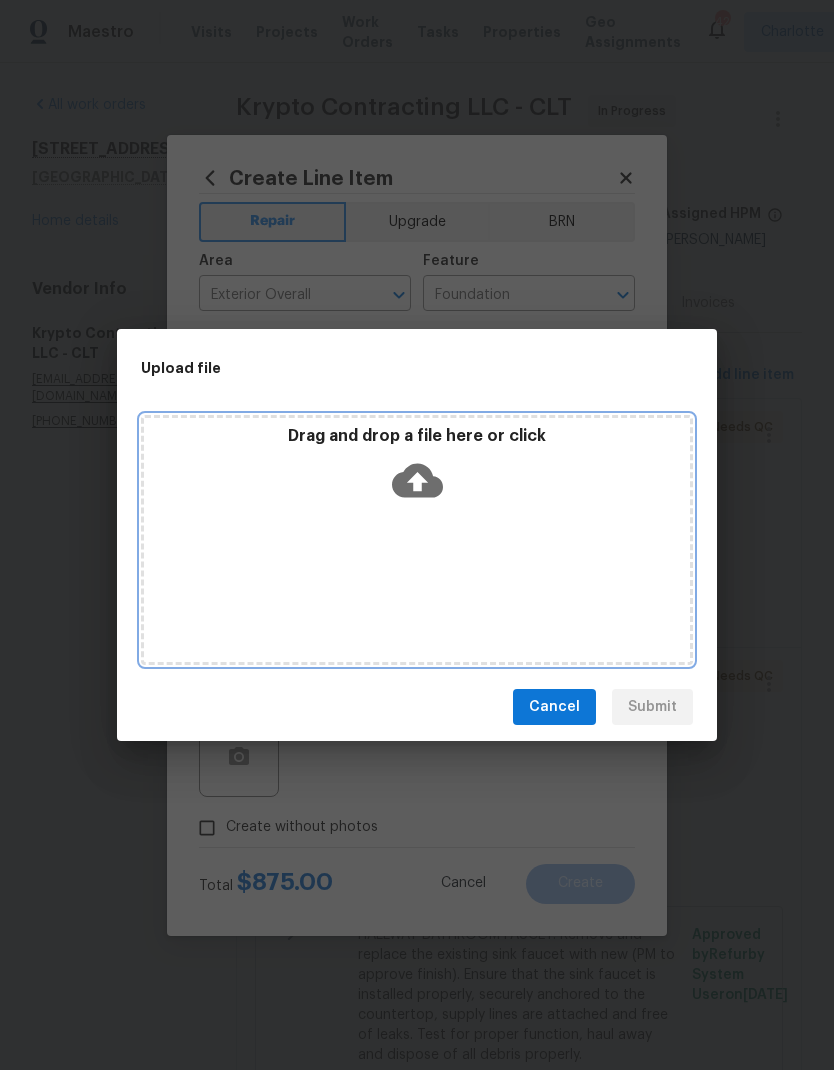 click on "Drag and drop a file here or click" at bounding box center (417, 540) 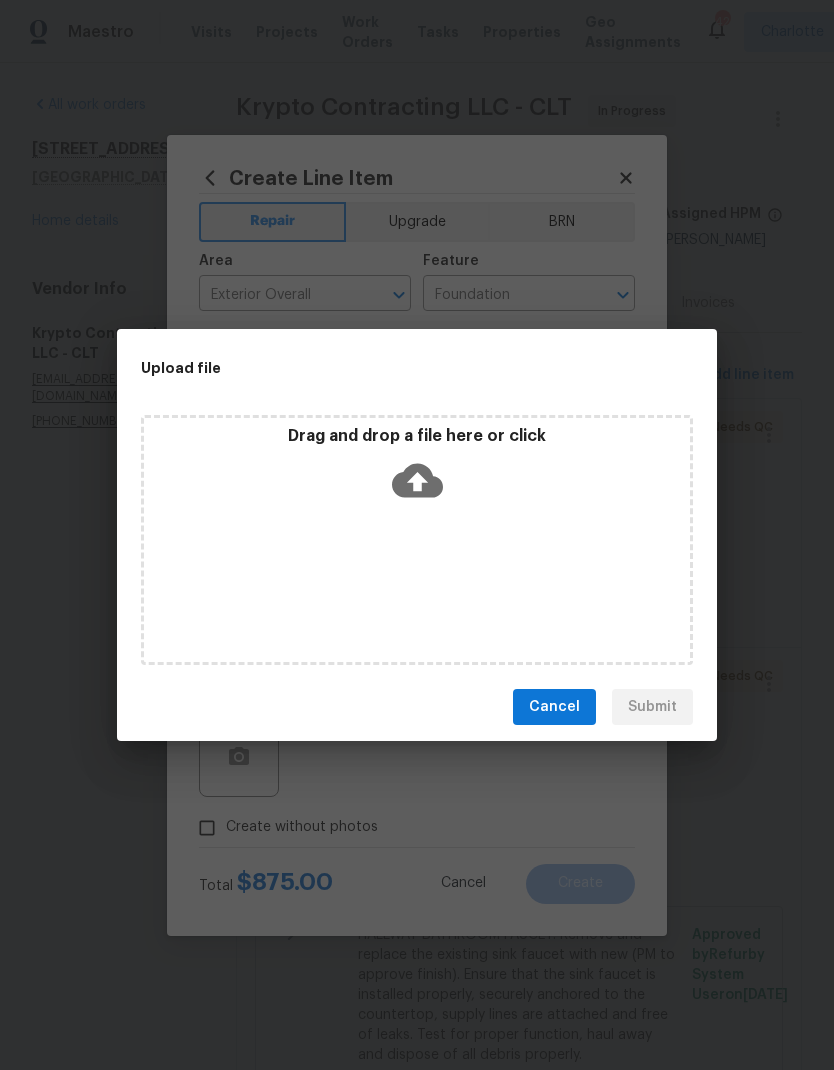 click on "Cancel" at bounding box center [554, 707] 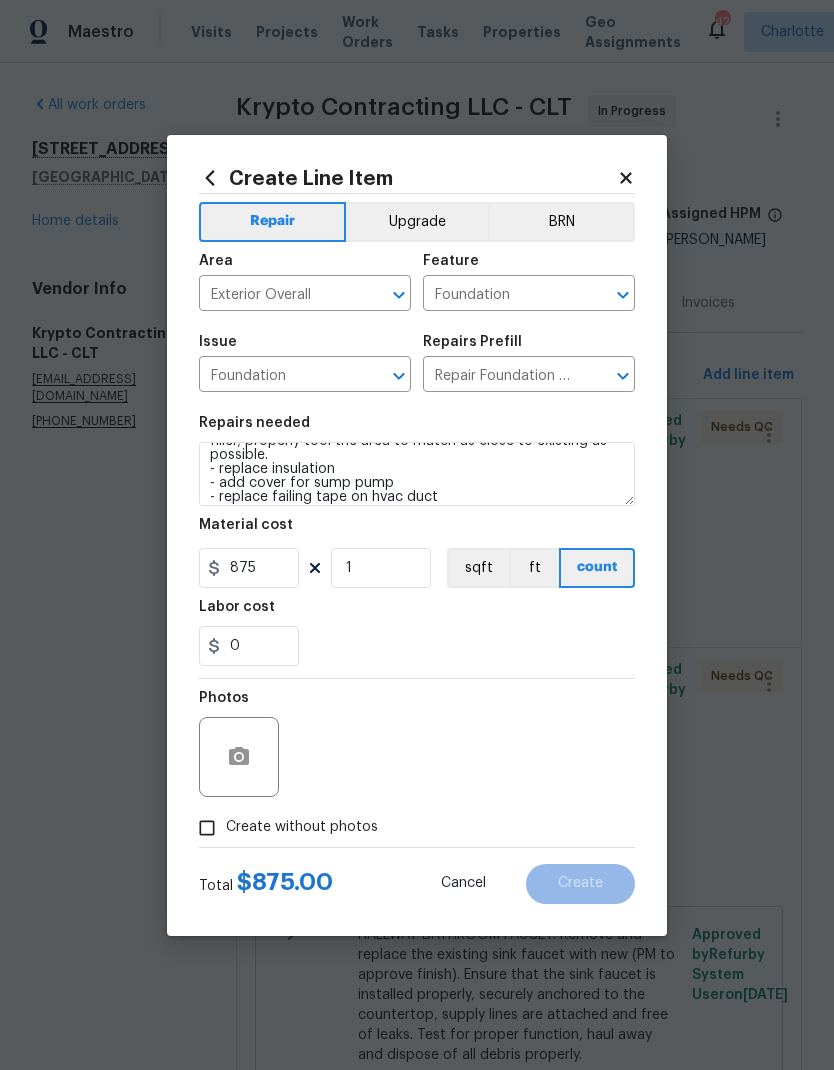 click on "Create without photos" at bounding box center [207, 828] 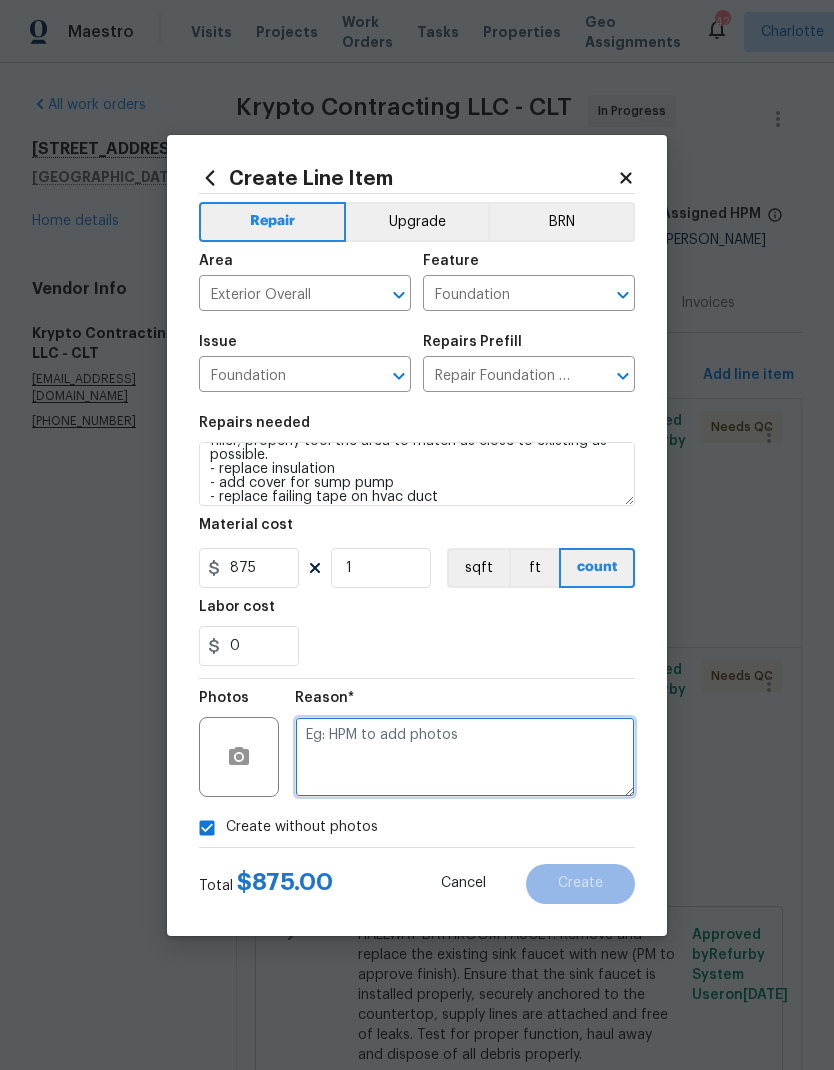 click at bounding box center [465, 757] 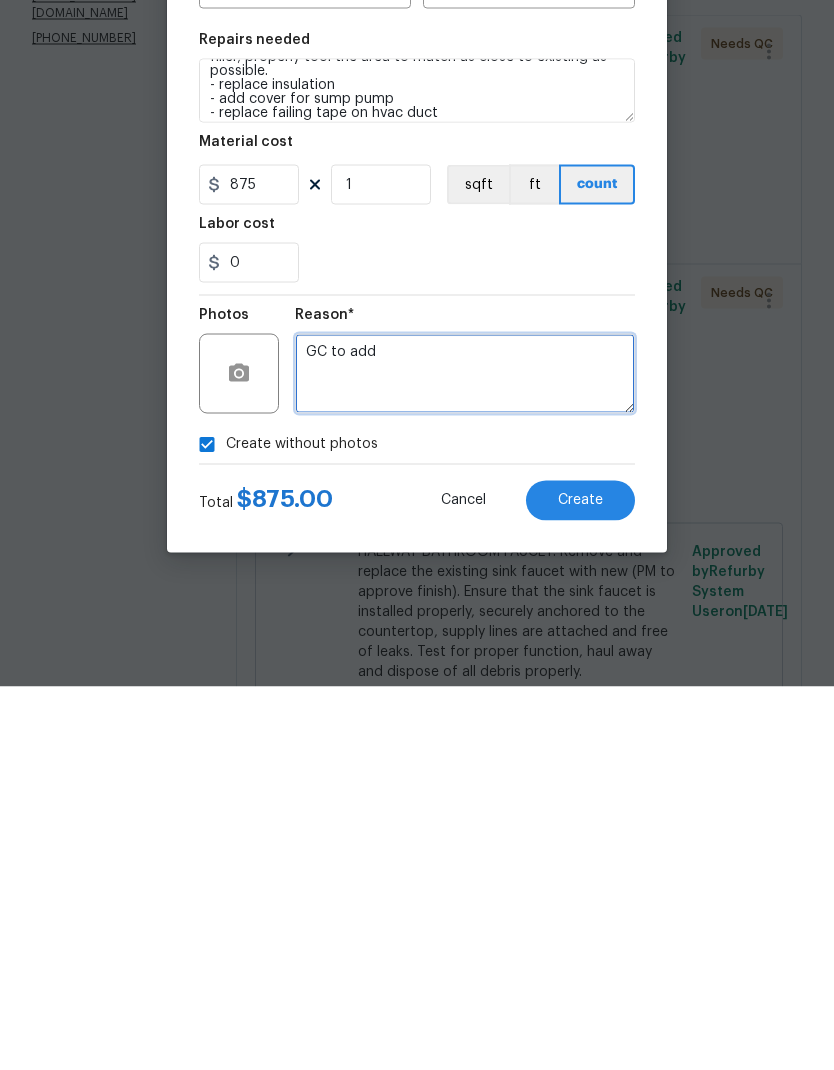 type on "GC to add" 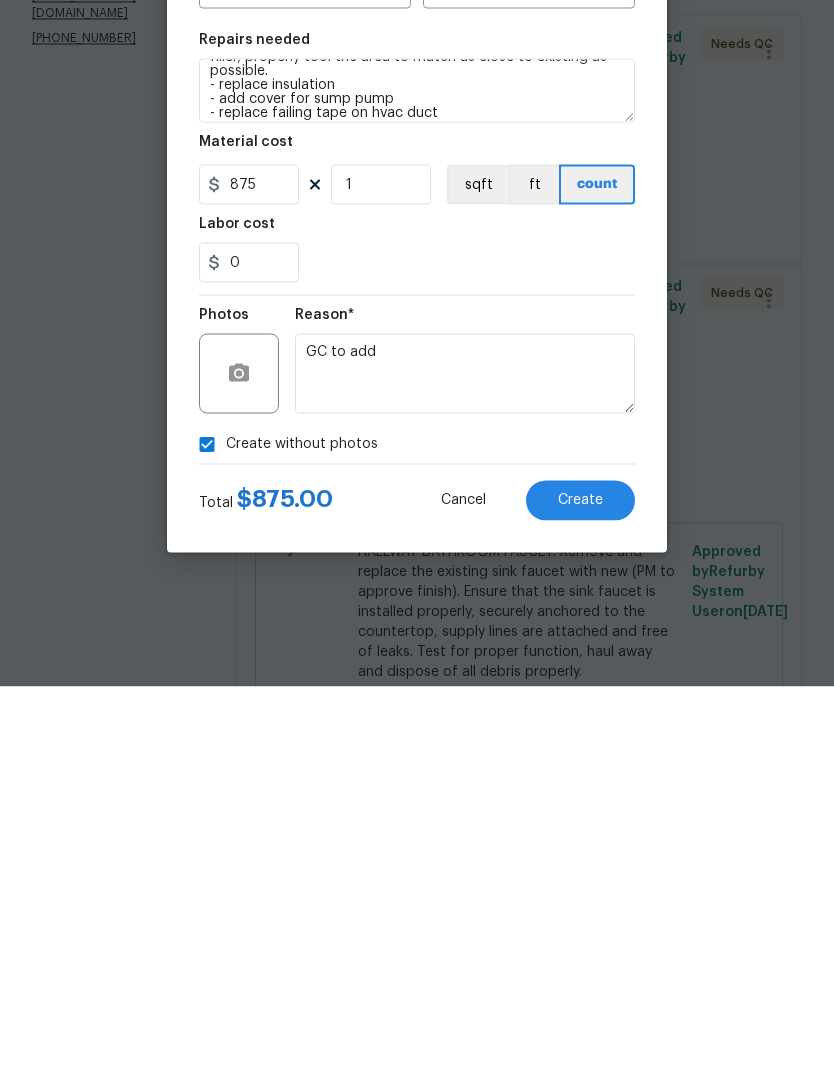 click on "Create" at bounding box center (580, 884) 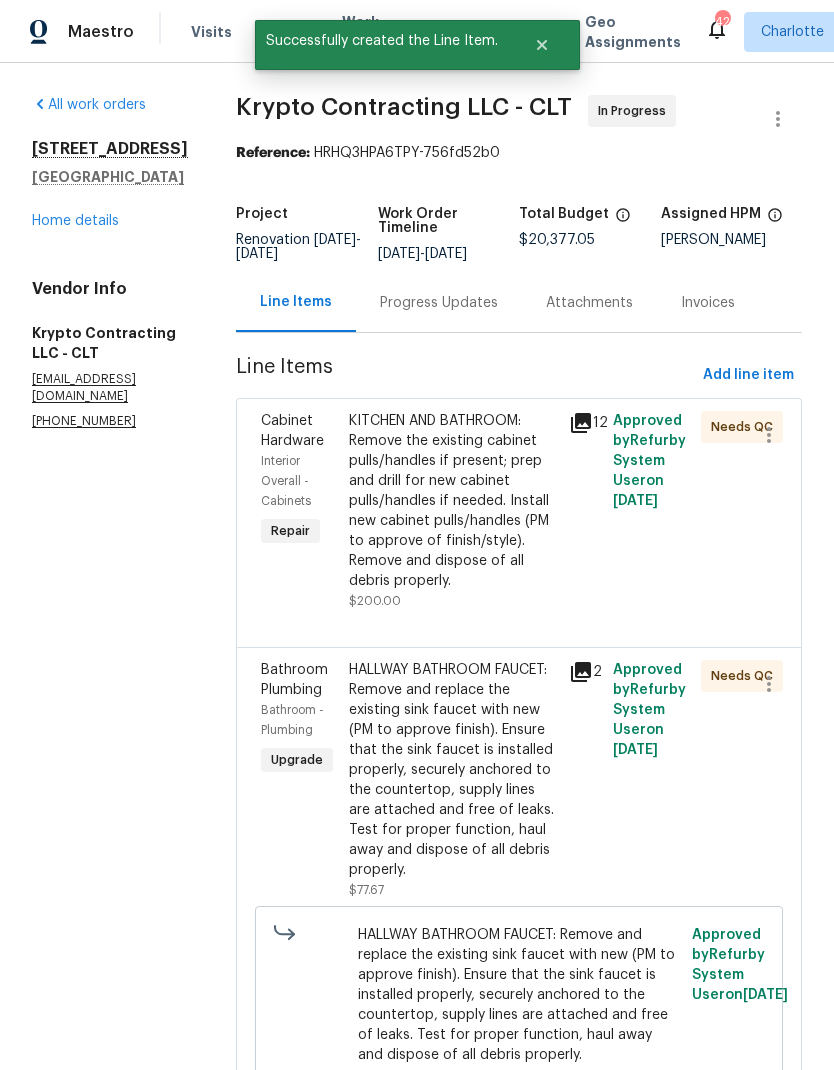 scroll, scrollTop: 0, scrollLeft: 0, axis: both 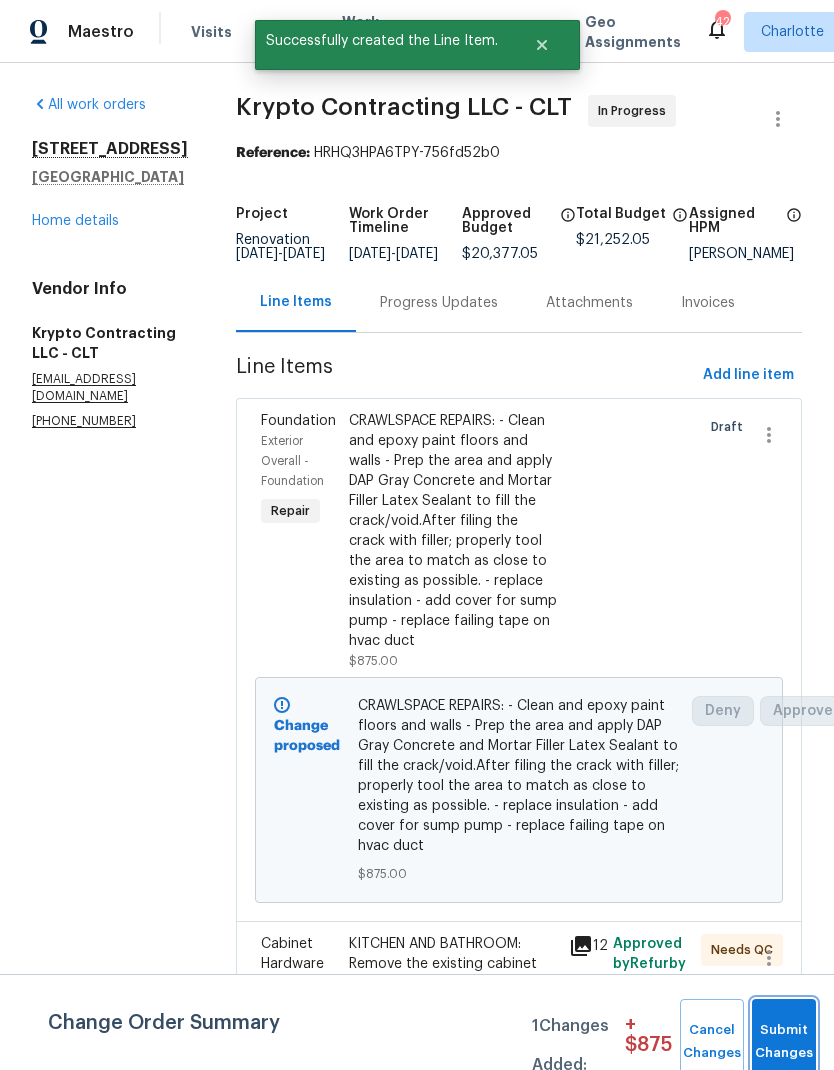 click on "Submit Changes" at bounding box center (784, 1042) 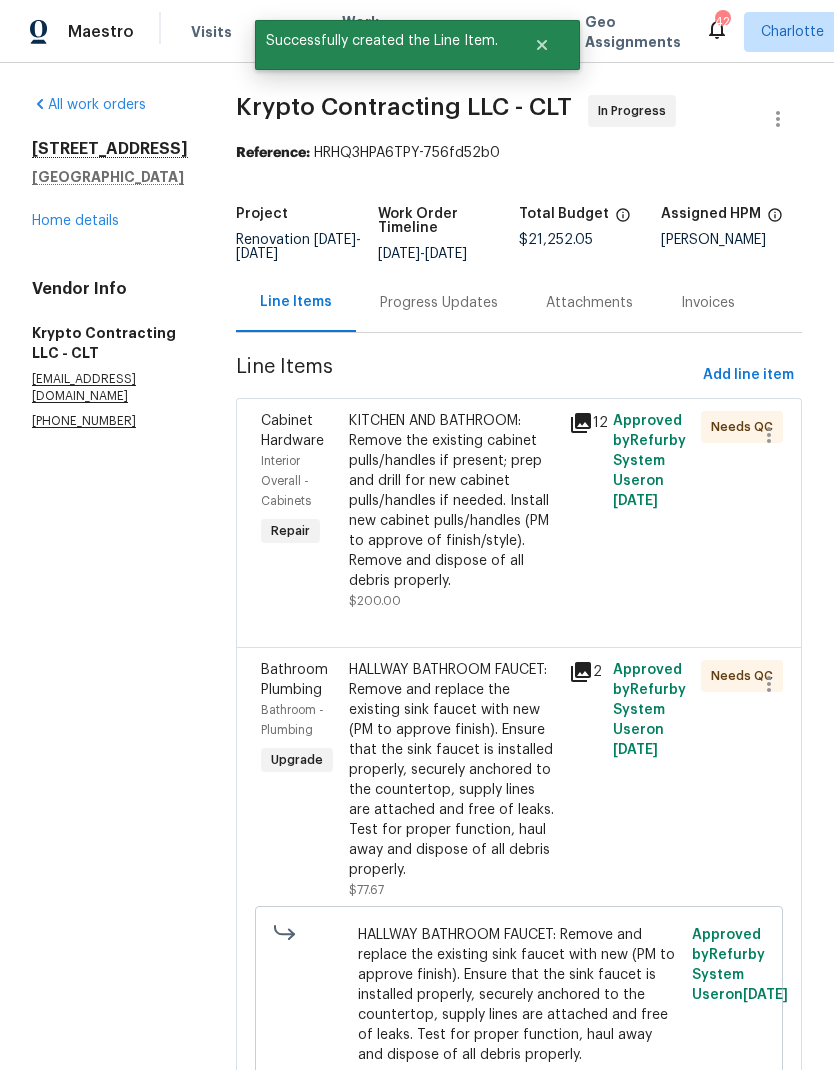 click on "Progress Updates" at bounding box center (439, 302) 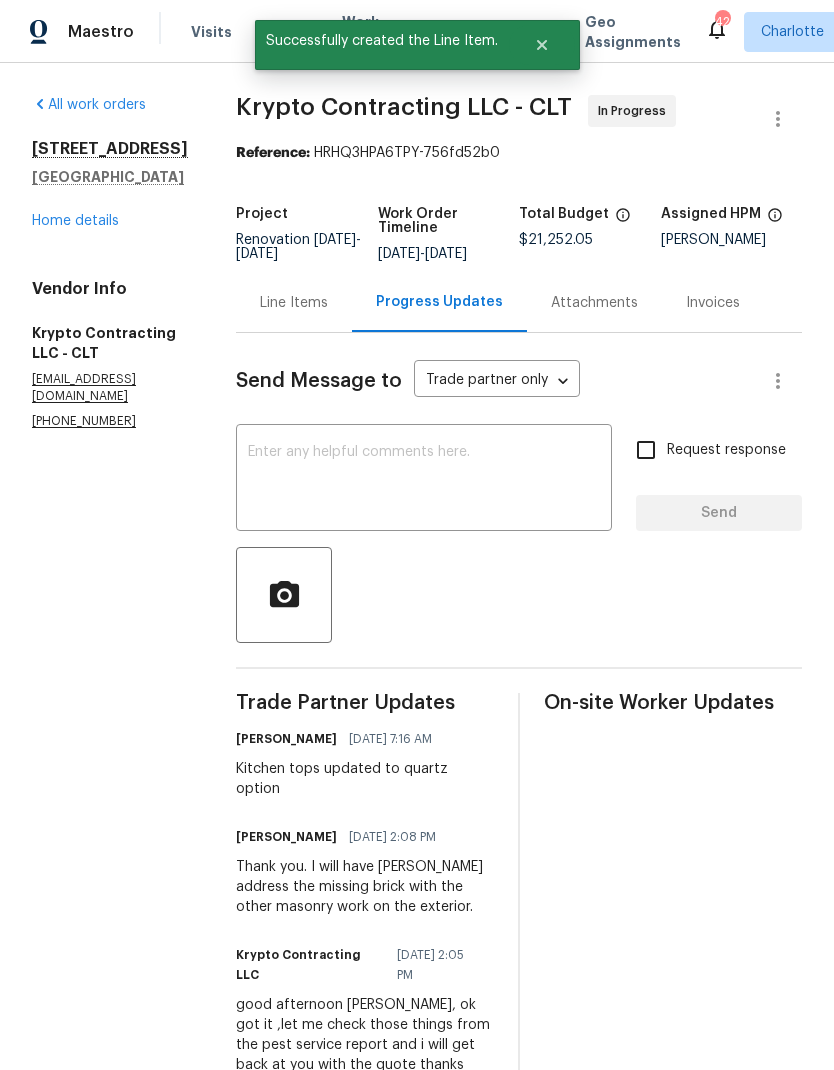 click at bounding box center (424, 480) 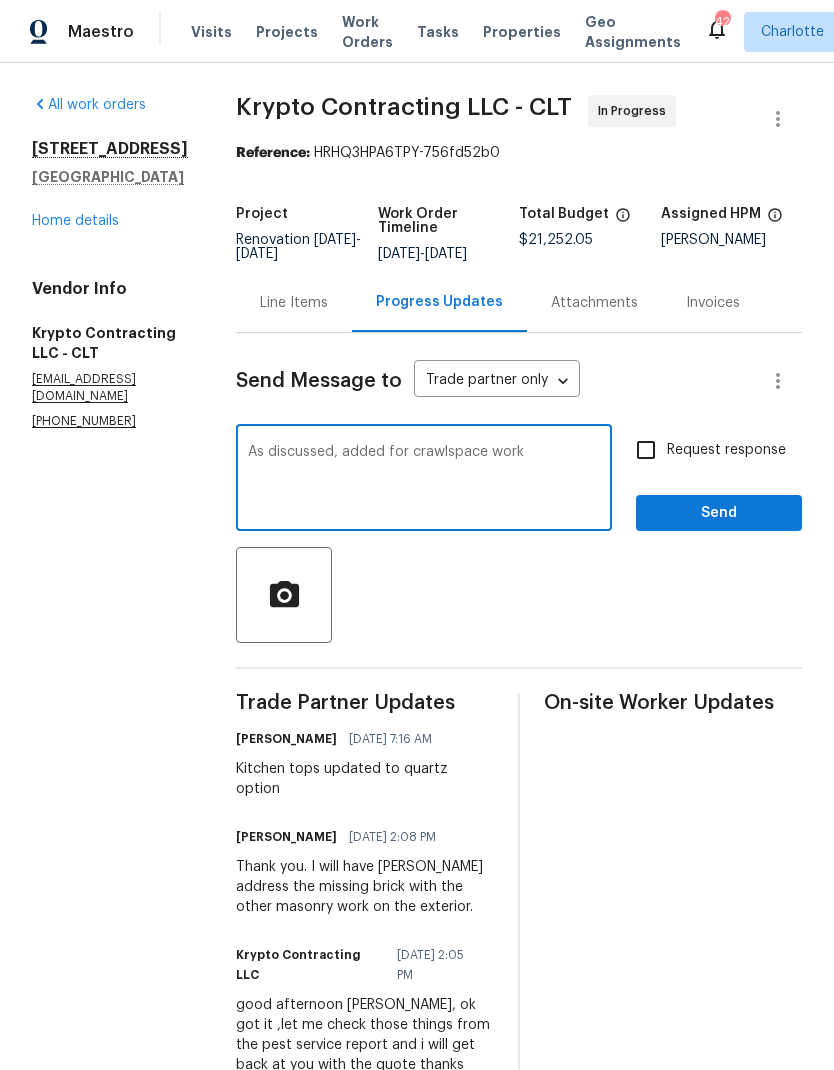 type on "As discussed, added for crawlspace work" 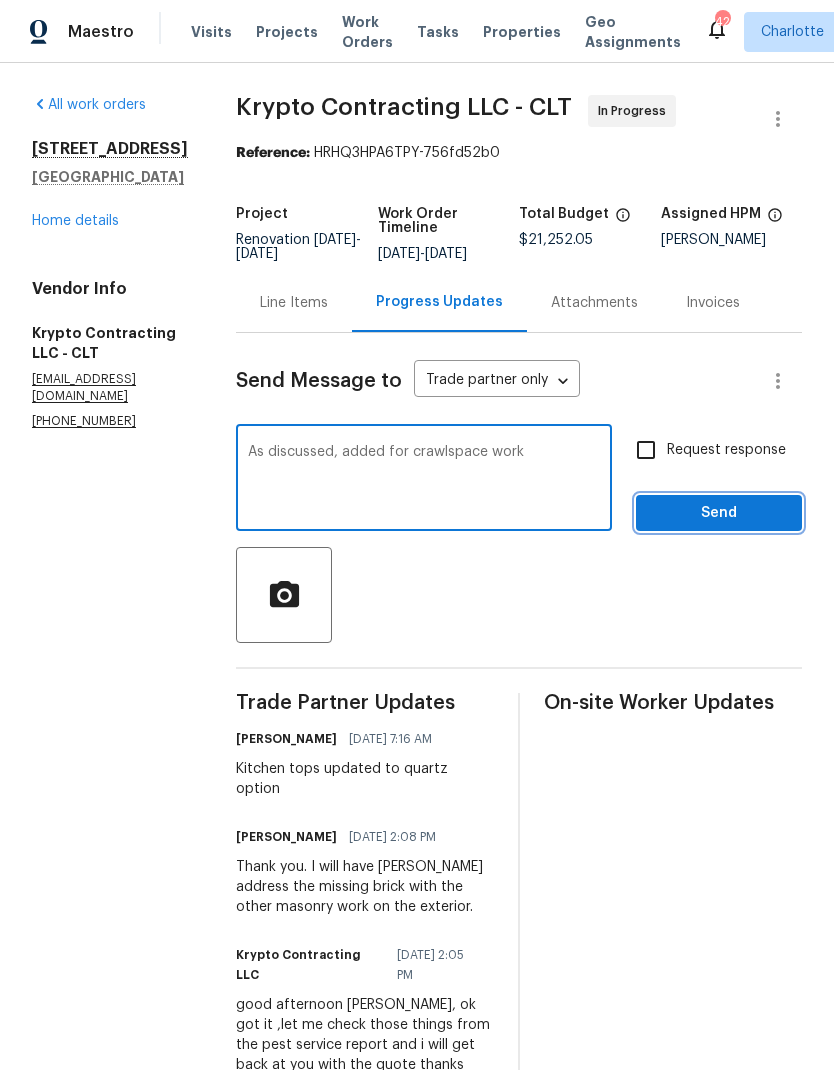 click on "Send" at bounding box center (719, 513) 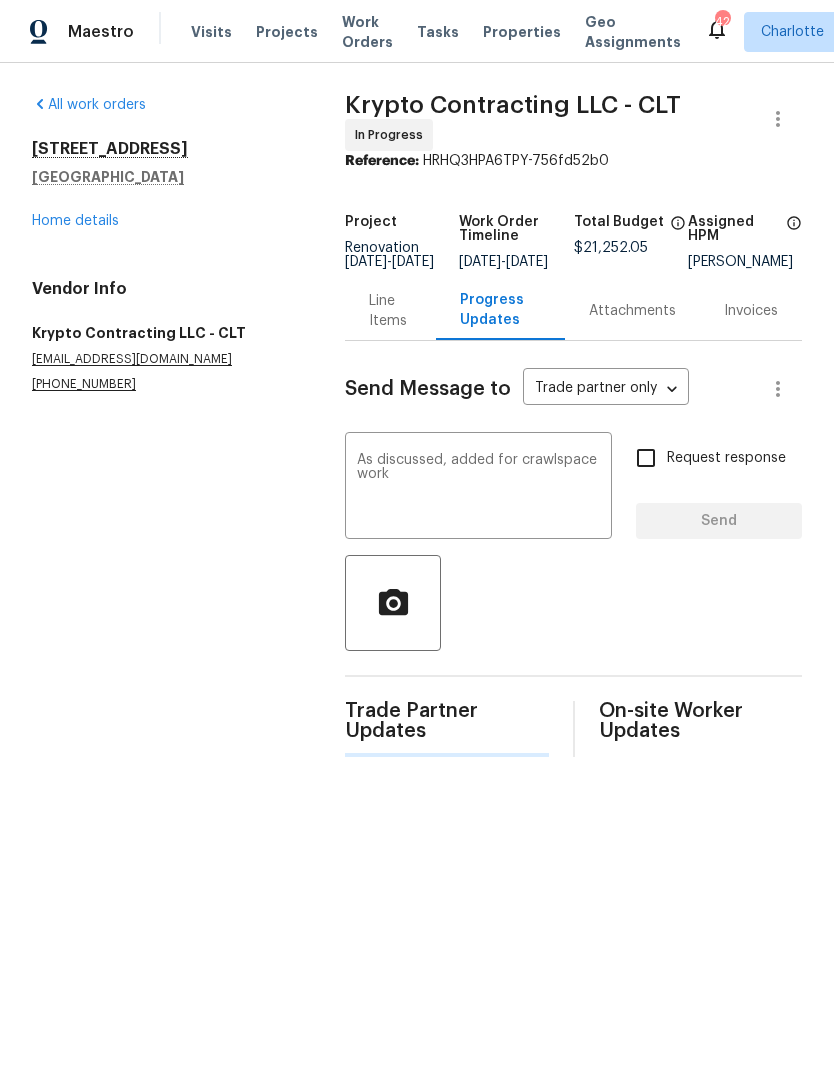 type 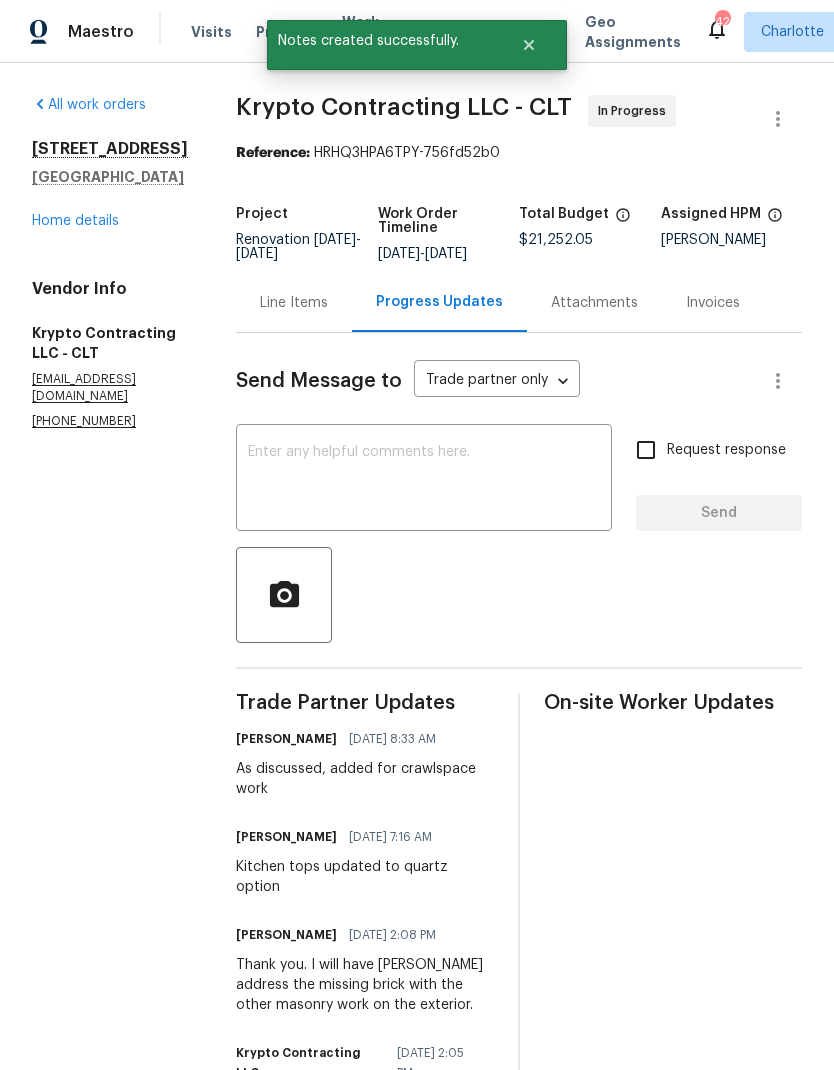 click on "Home details" at bounding box center (75, 221) 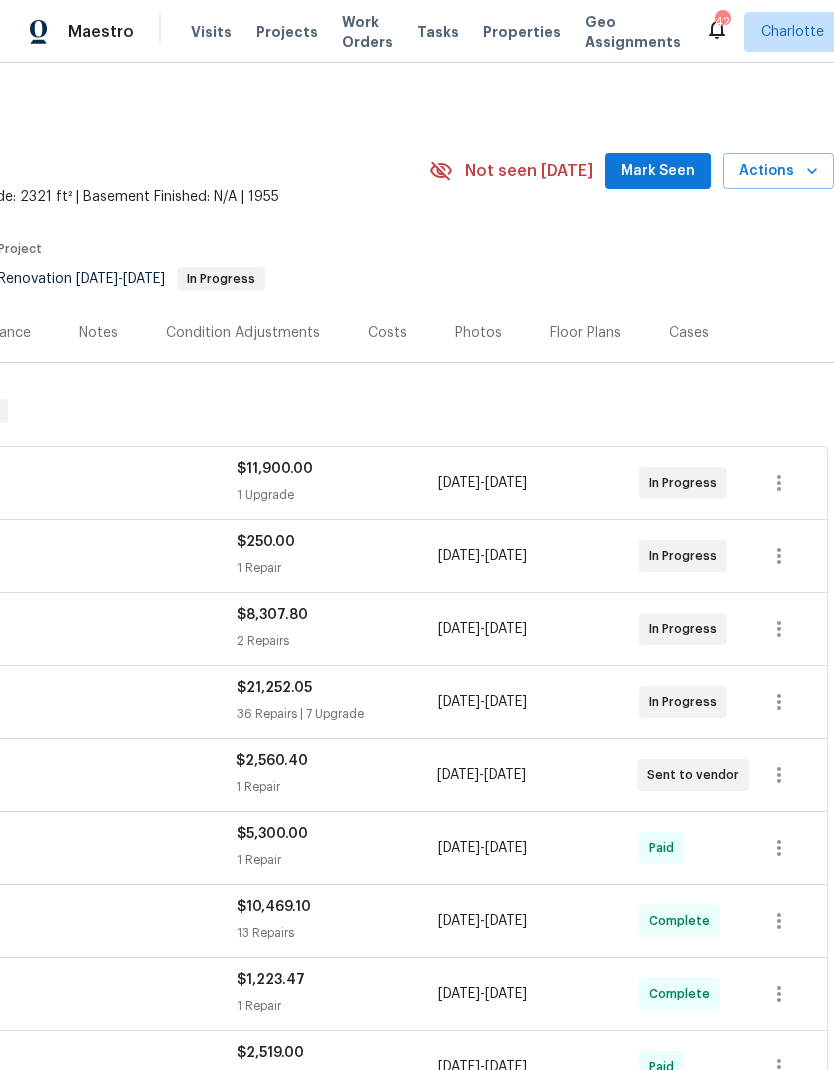 scroll, scrollTop: 0, scrollLeft: 296, axis: horizontal 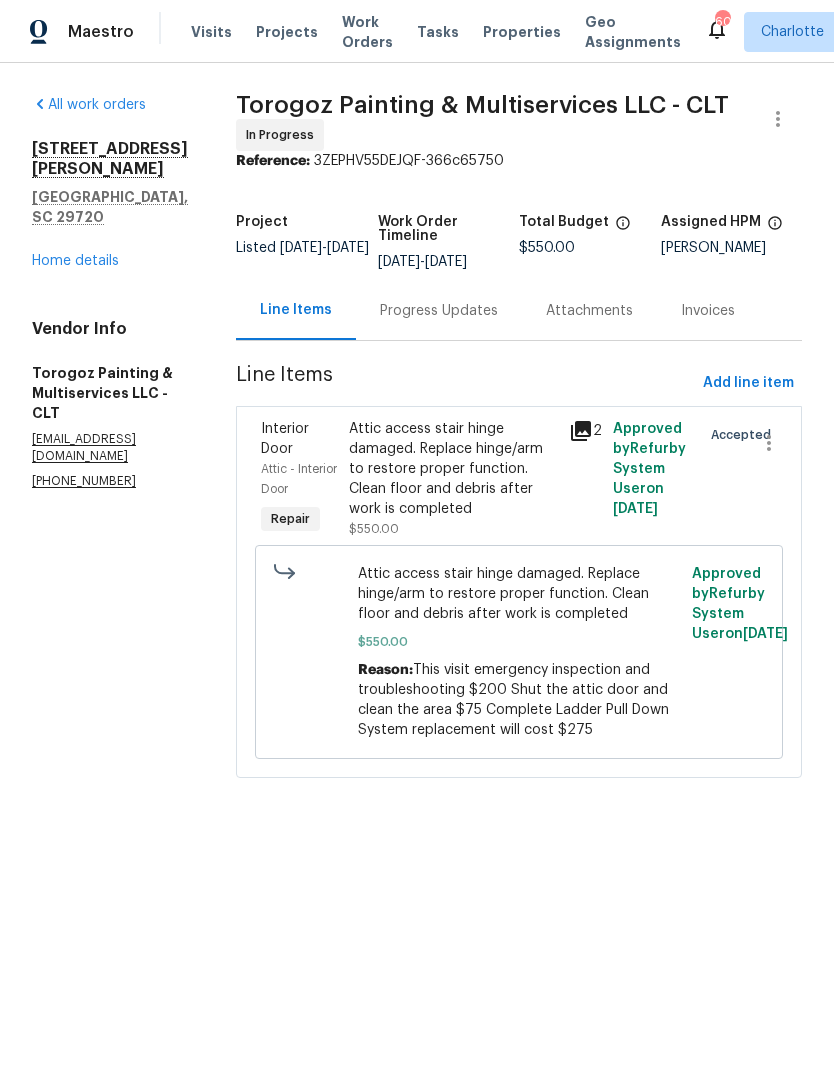 click on "Progress Updates" at bounding box center [439, 310] 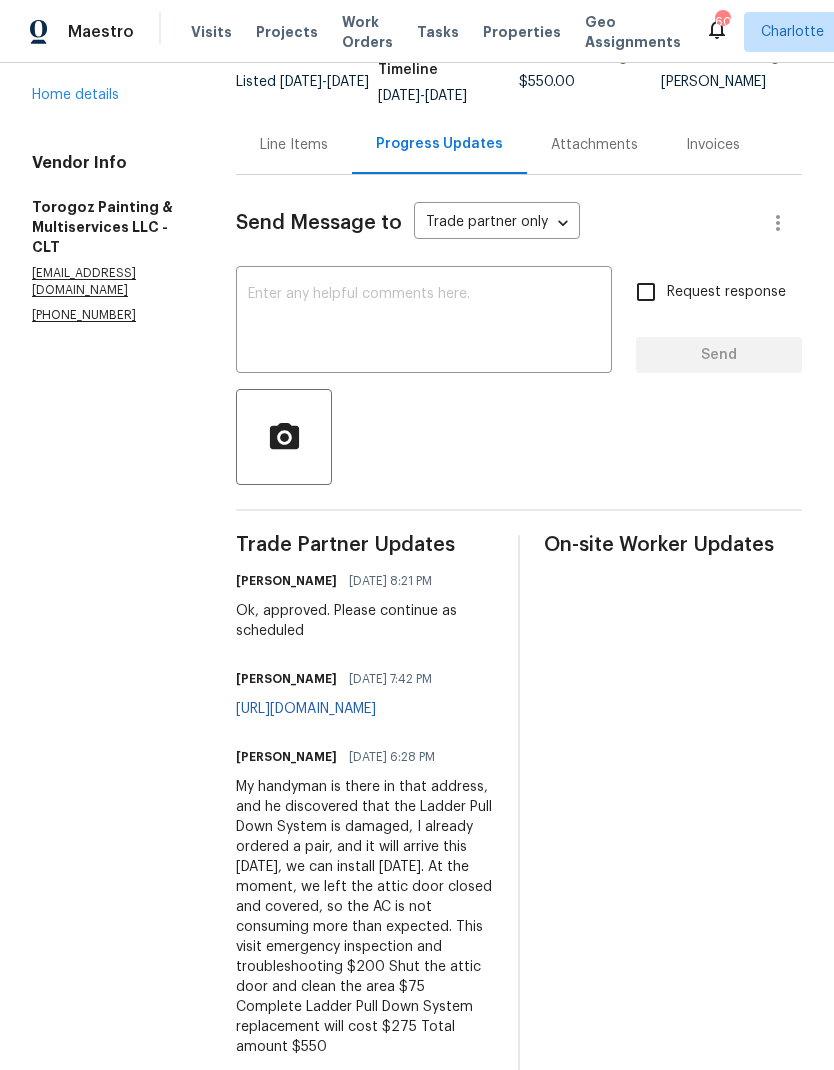 scroll, scrollTop: 168, scrollLeft: 0, axis: vertical 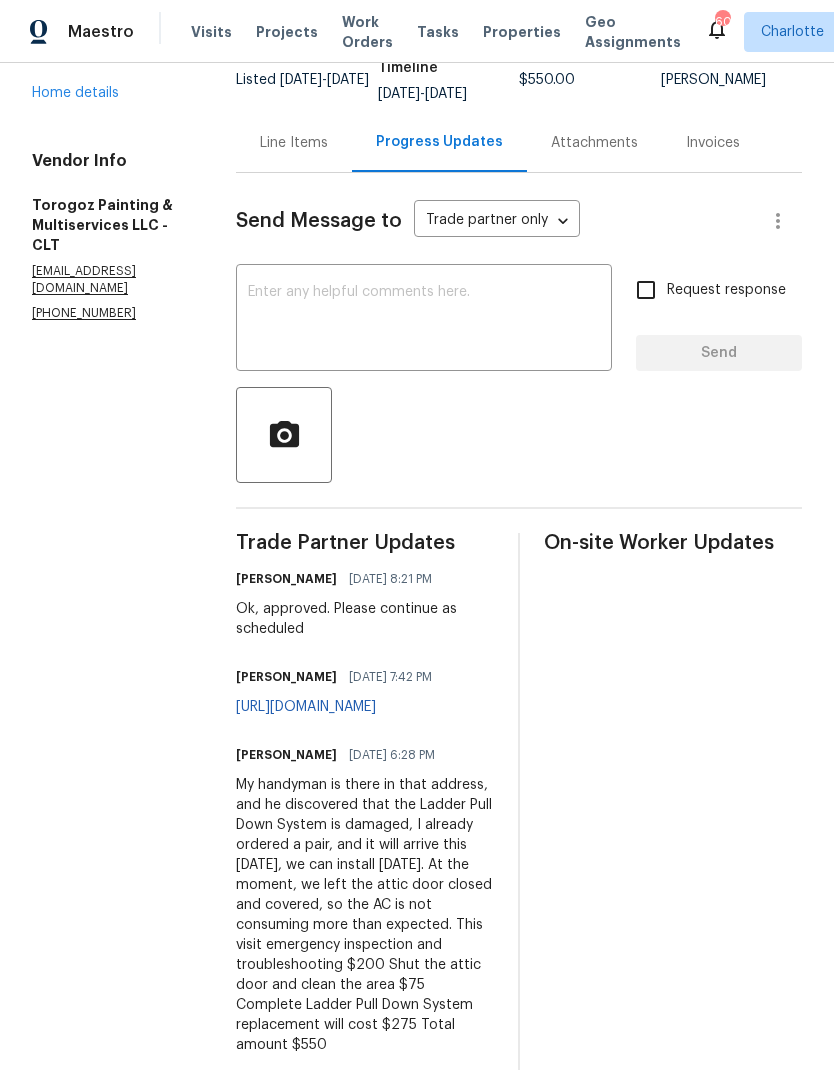 click on "https://drive.google.com/file/d/1_IAKNrfRiQyliCPSqSt5Rh5JTAKdO0Xh/view?usp=sharing" at bounding box center (306, 707) 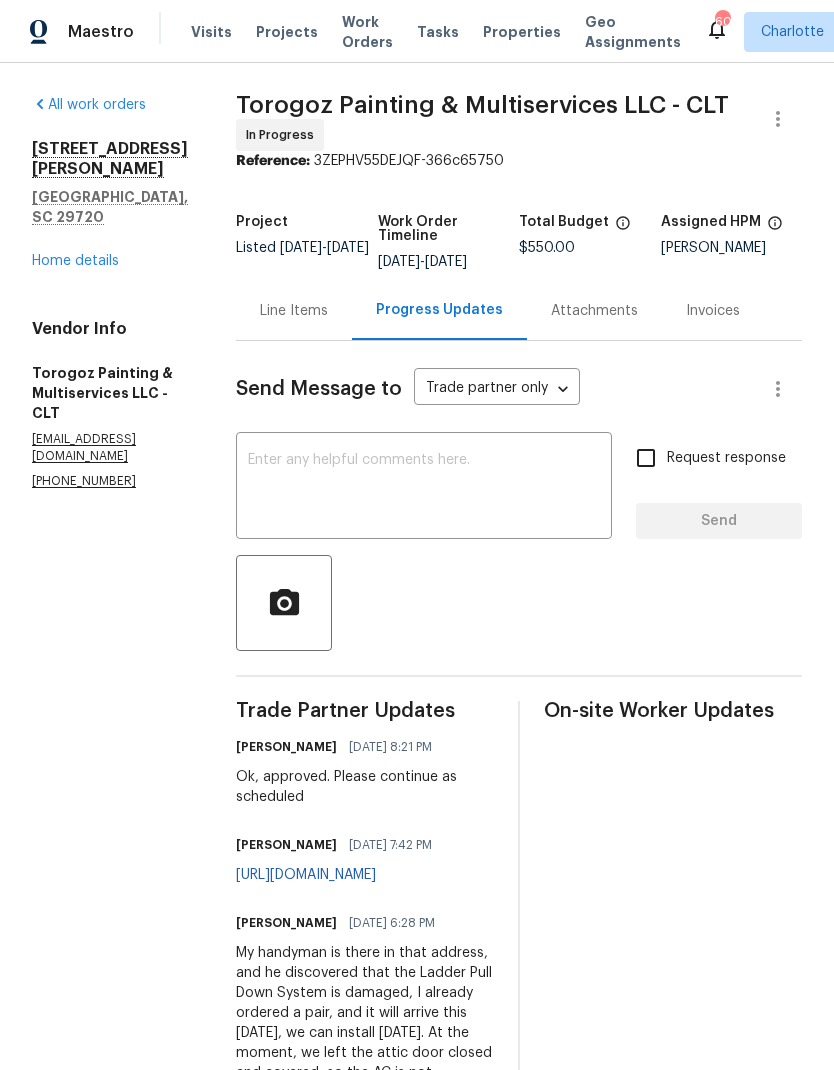 scroll, scrollTop: 0, scrollLeft: 0, axis: both 